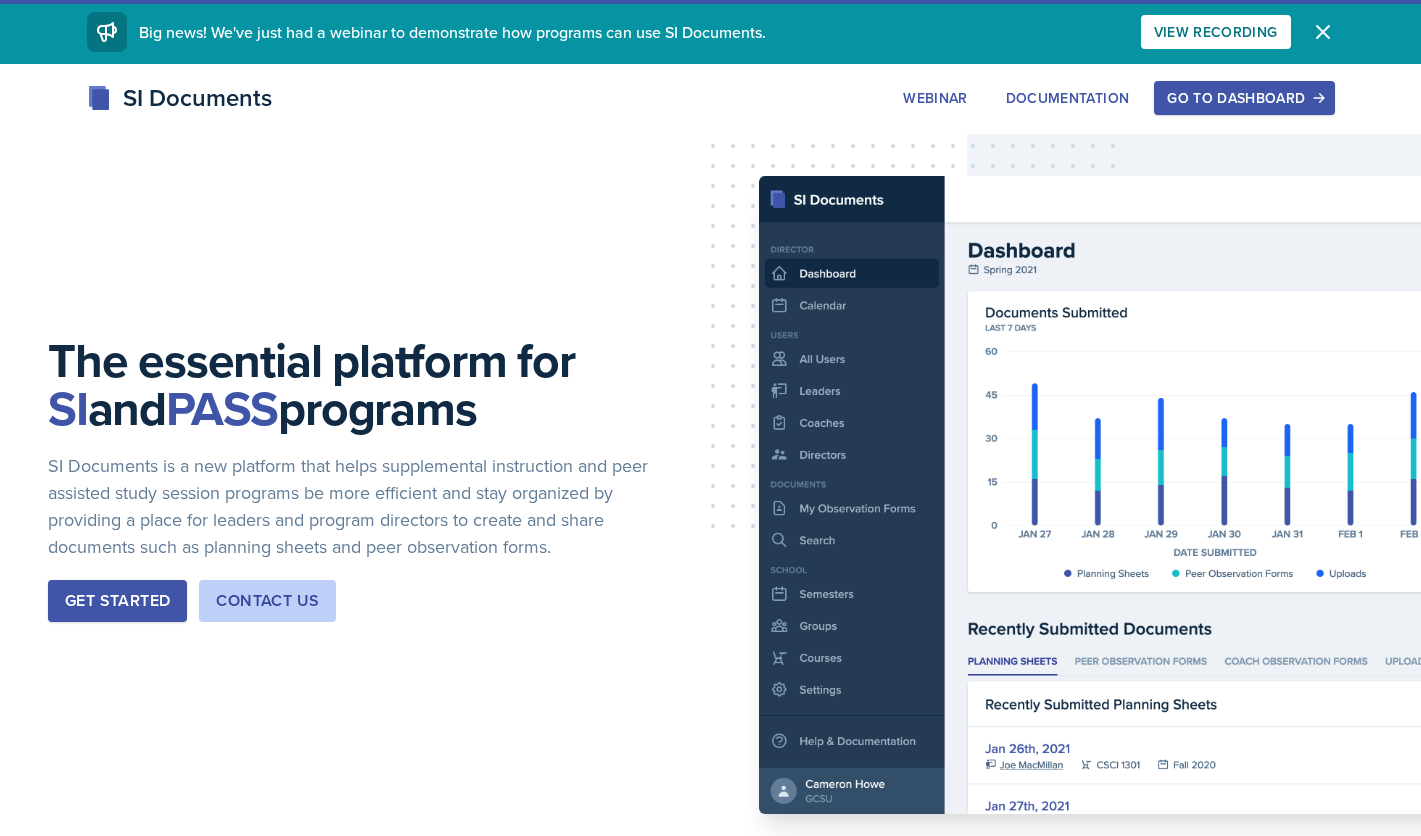 scroll, scrollTop: 0, scrollLeft: 0, axis: both 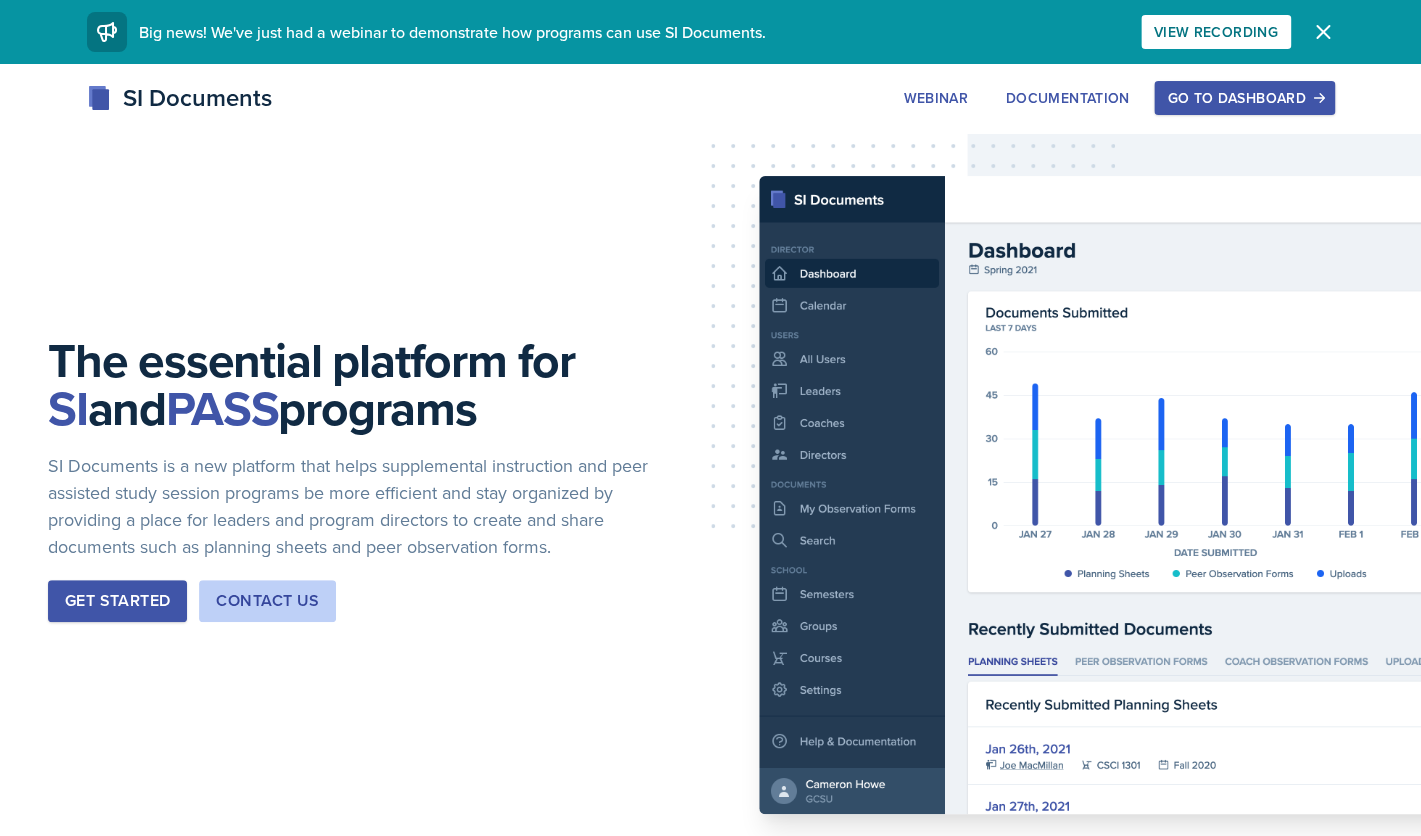 click on "Go to Dashboard" at bounding box center (1244, 98) 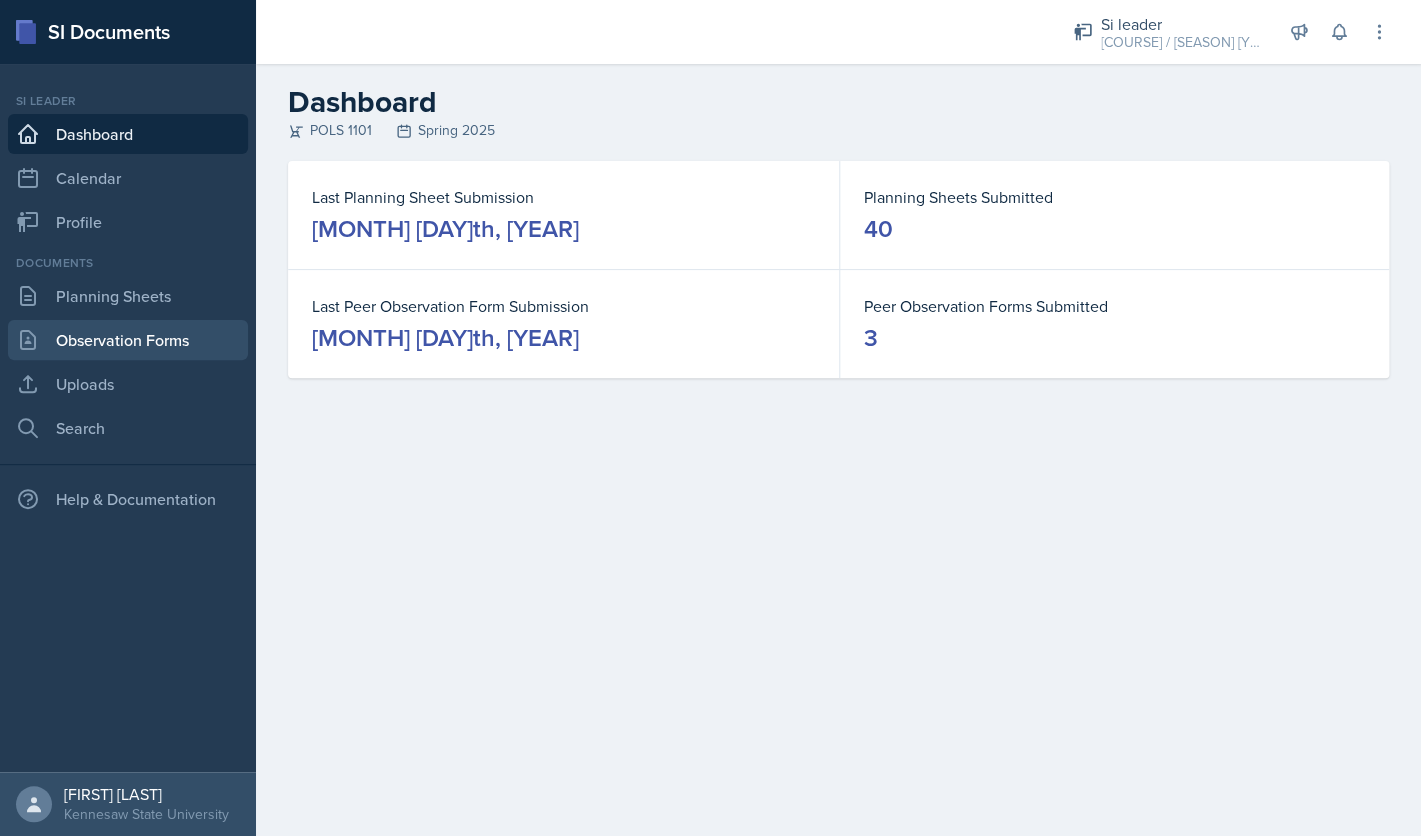 click on "Observation Forms" at bounding box center (128, 340) 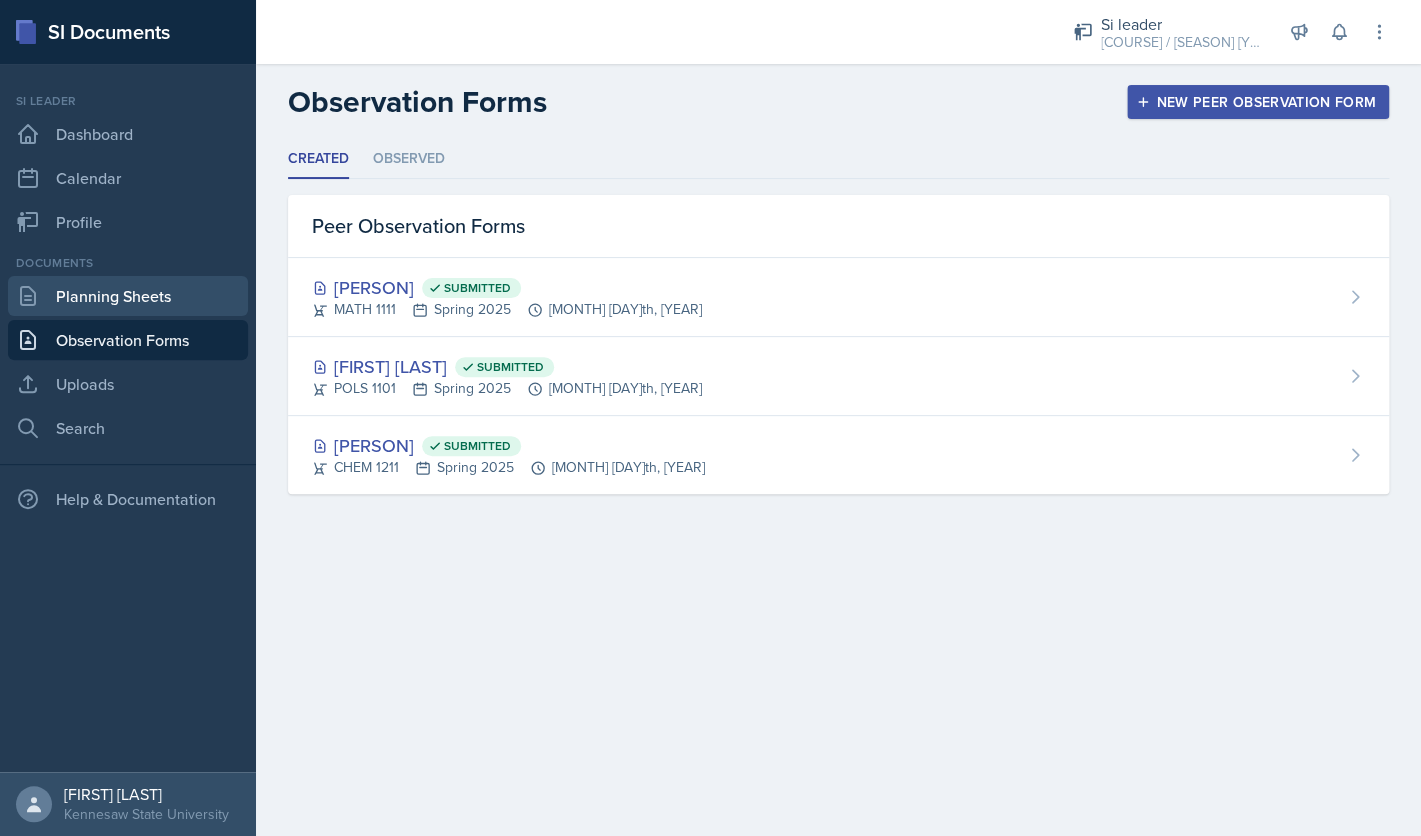 click on "Planning Sheets" at bounding box center (128, 296) 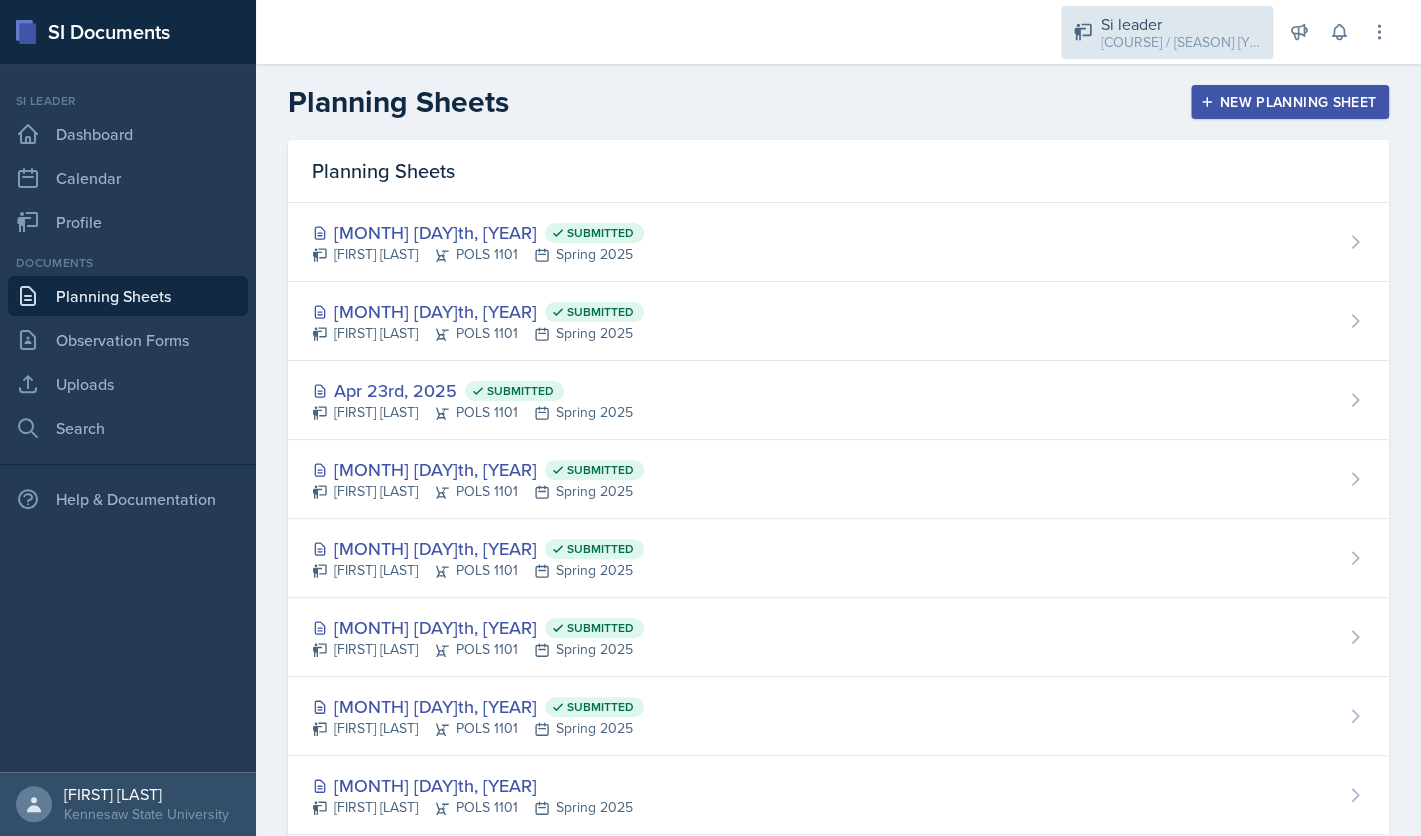 click on "[COURSE] / [SEASON] [YEAR]" at bounding box center (1181, 42) 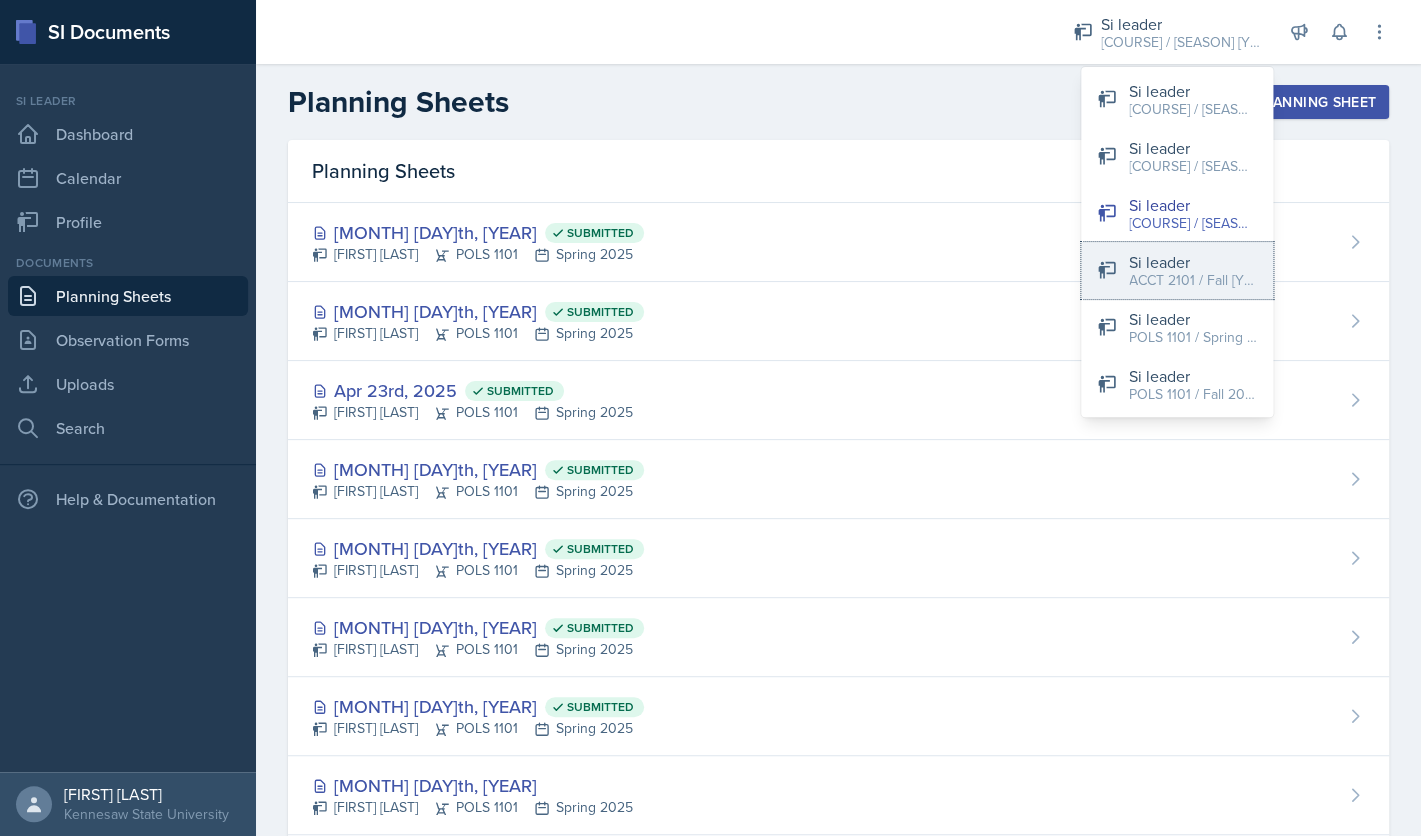 click on "ACCT 2101 / Fall [YEAR]" at bounding box center [1193, 280] 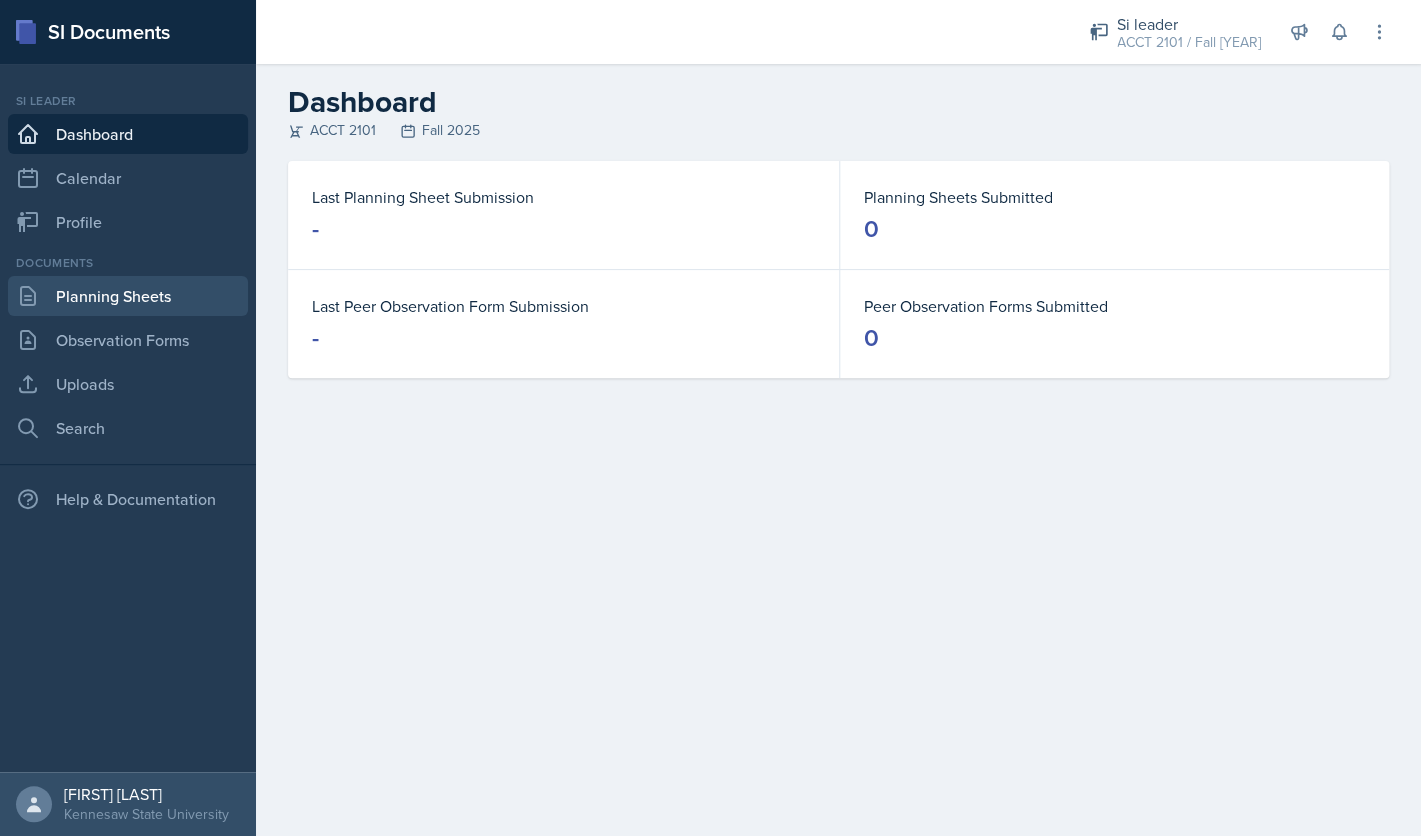 click on "Planning Sheets" at bounding box center (128, 296) 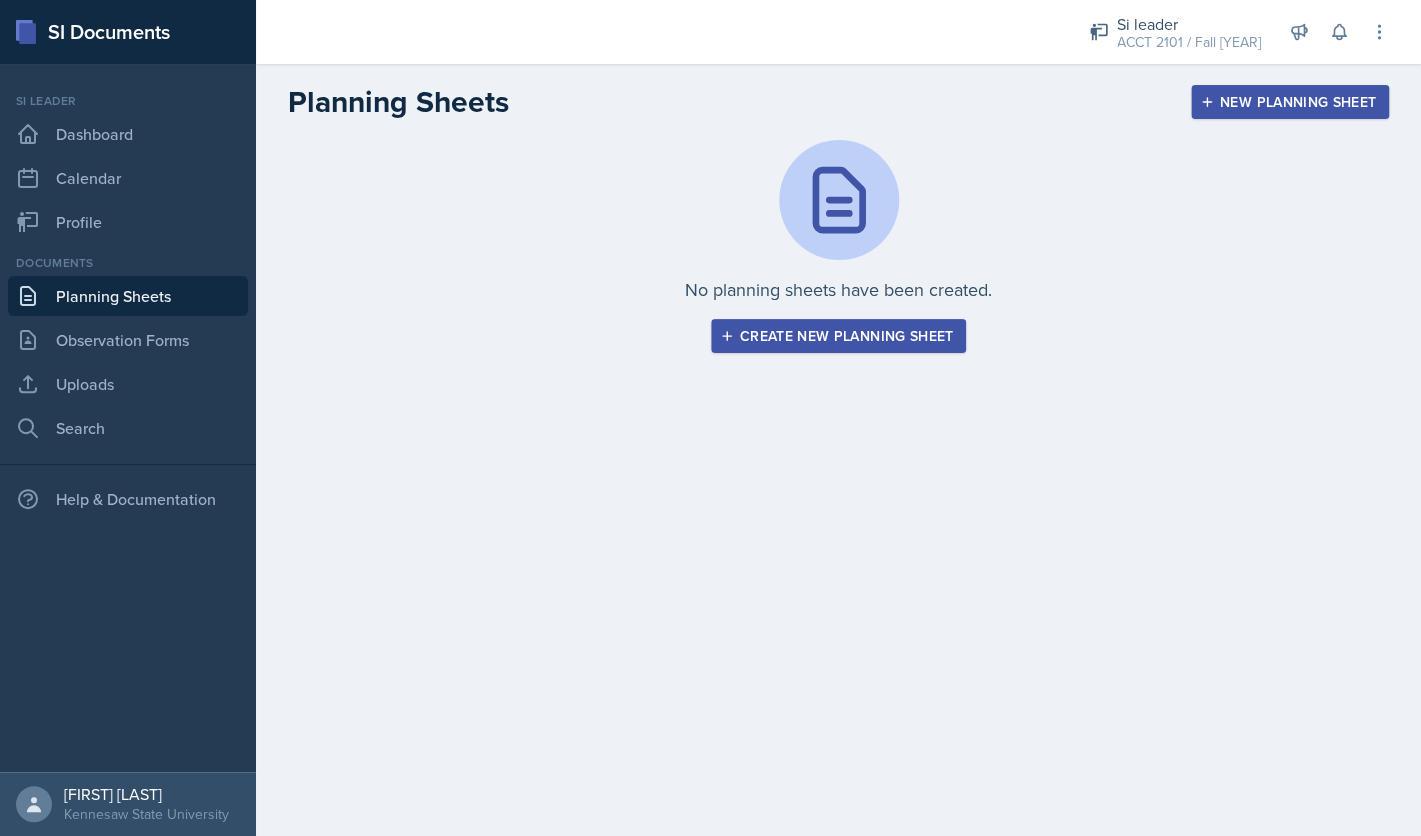 click on "Create new planning sheet" at bounding box center (839, 336) 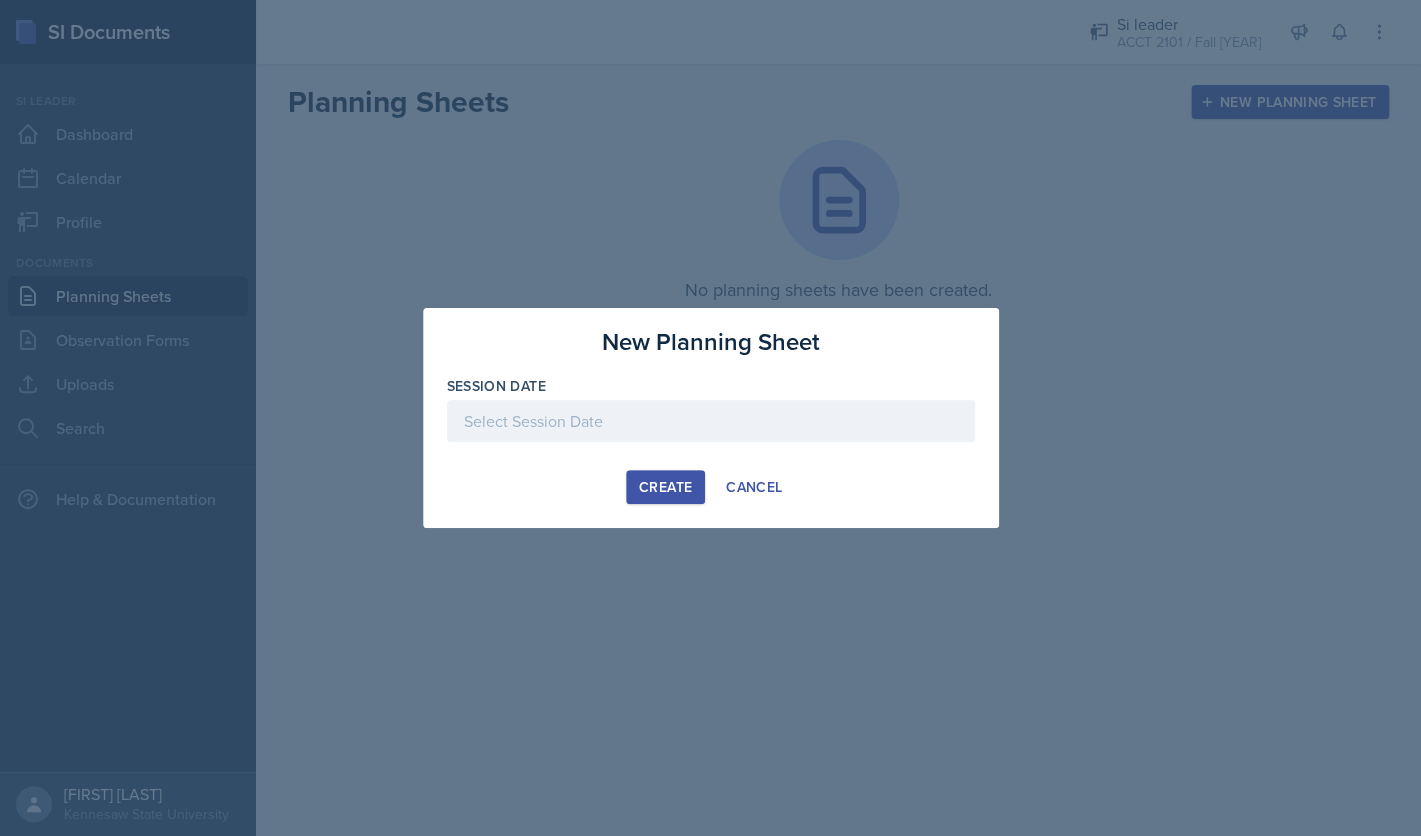 click at bounding box center [711, 421] 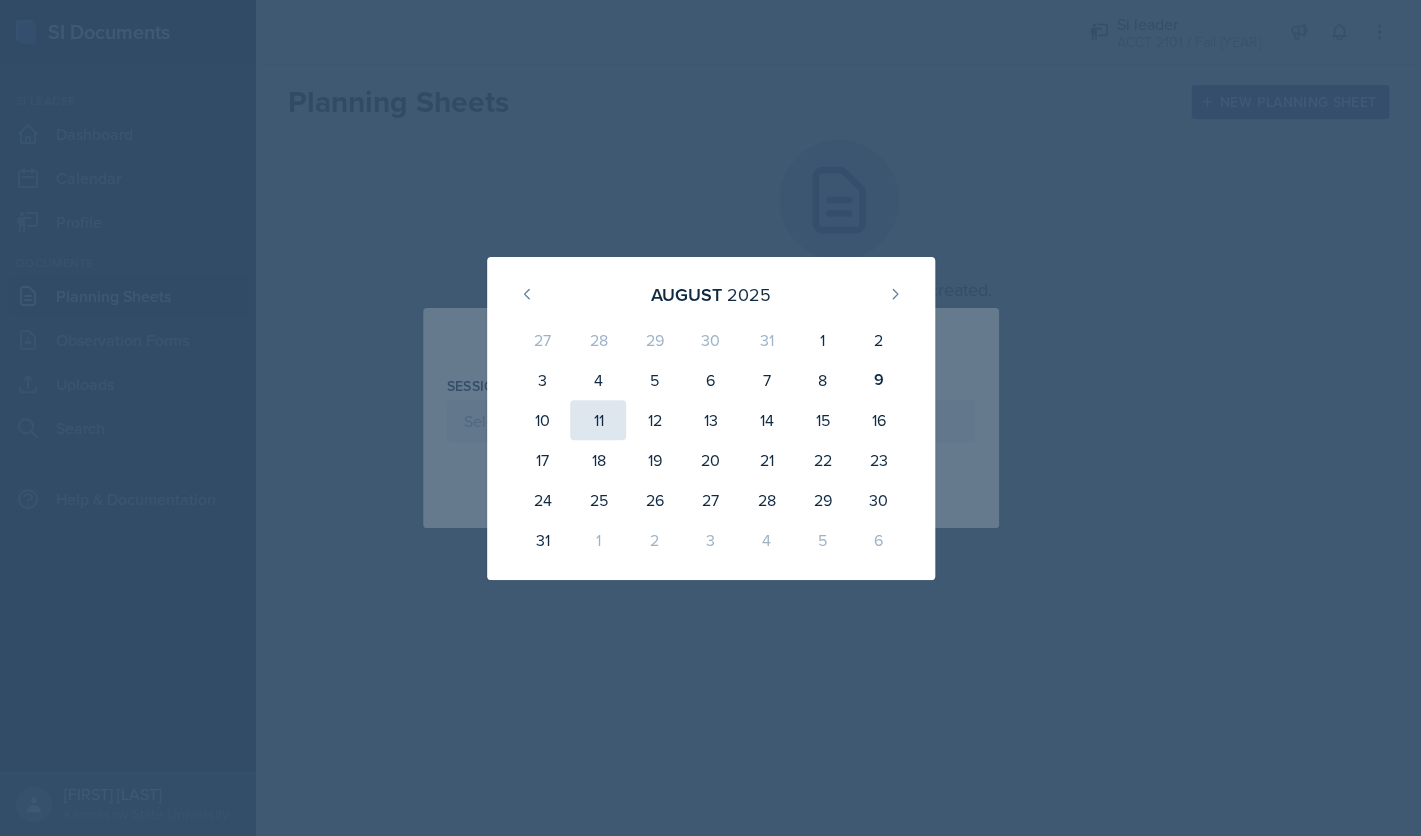 click on "11" at bounding box center [598, 420] 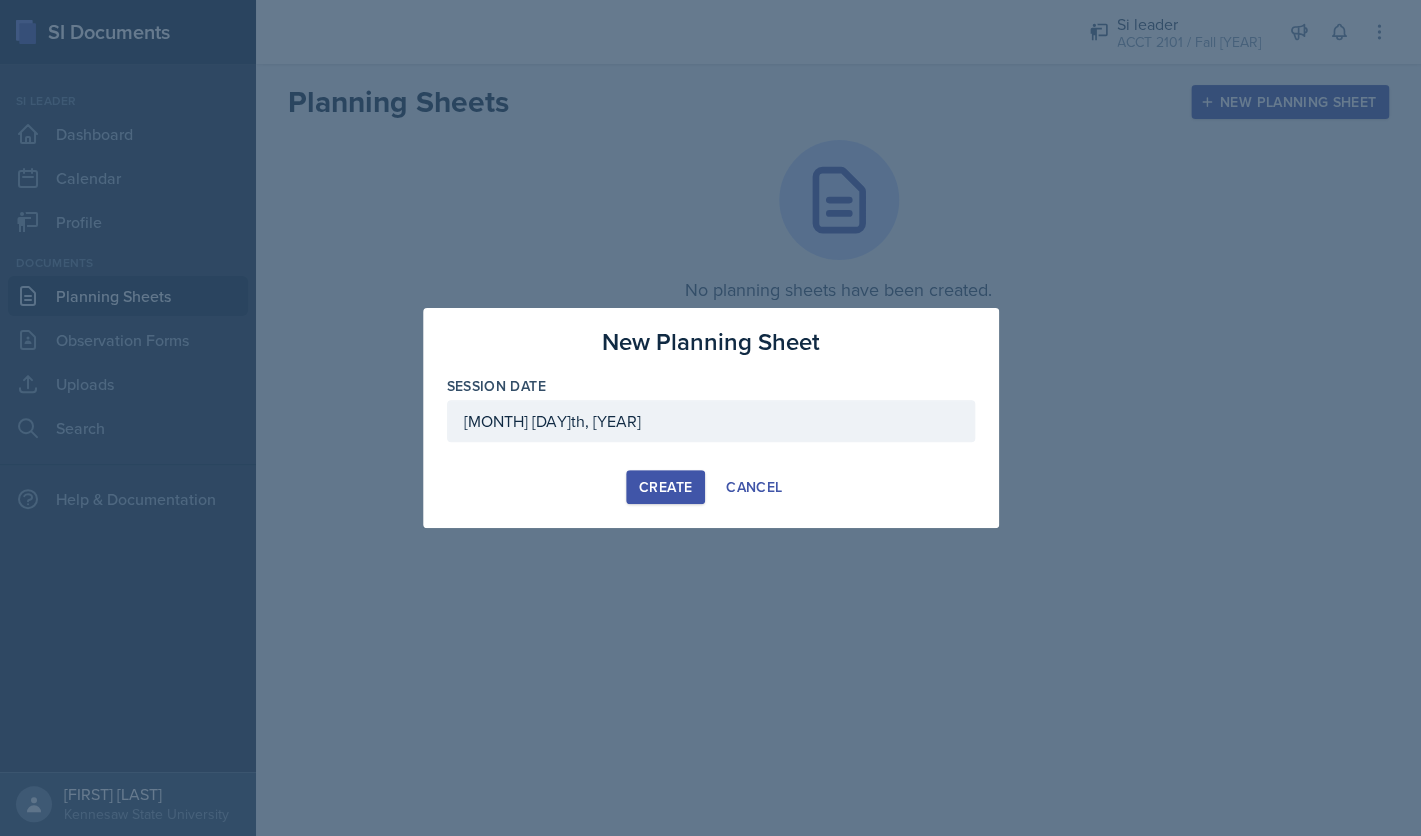 click on "Create" at bounding box center [665, 487] 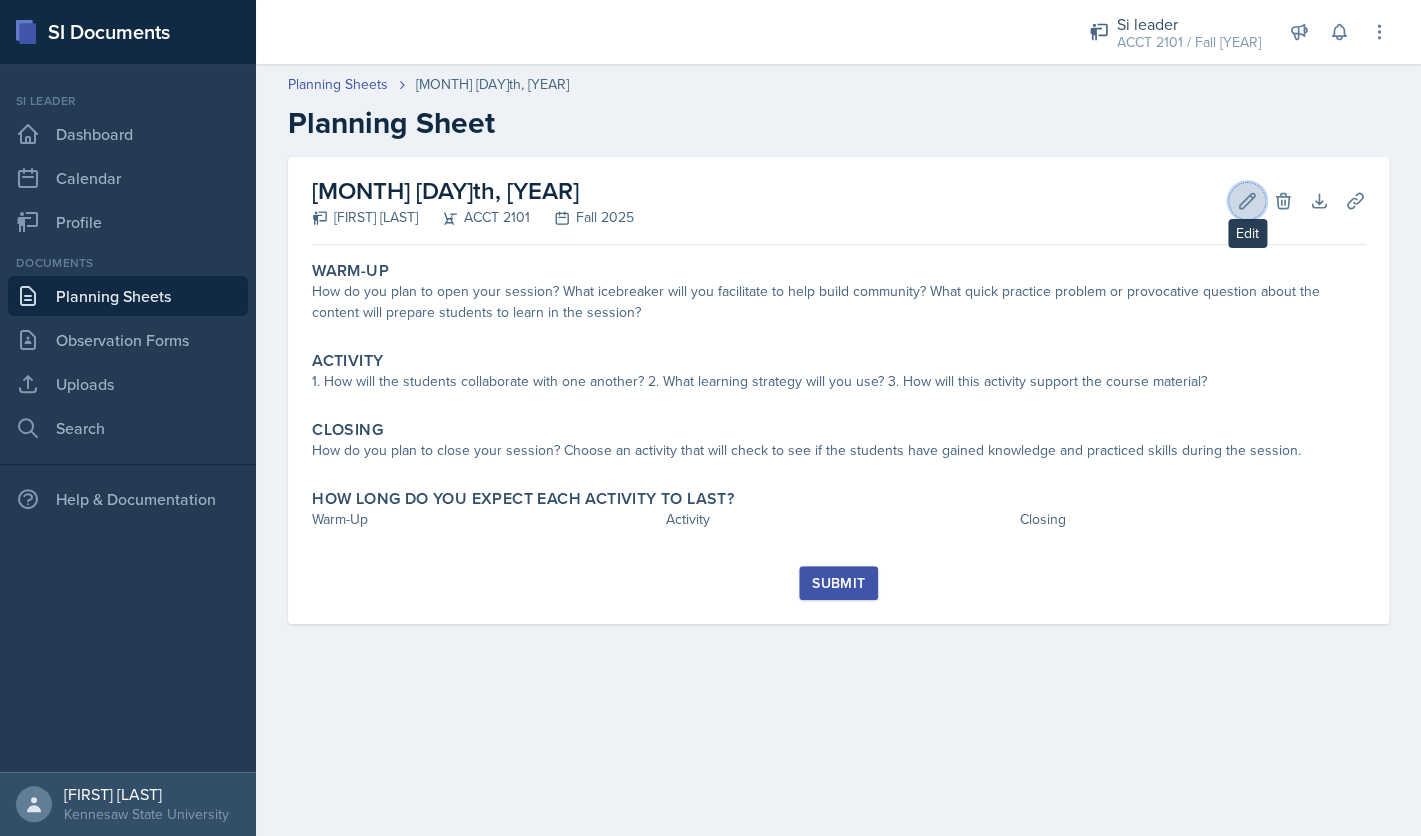 click 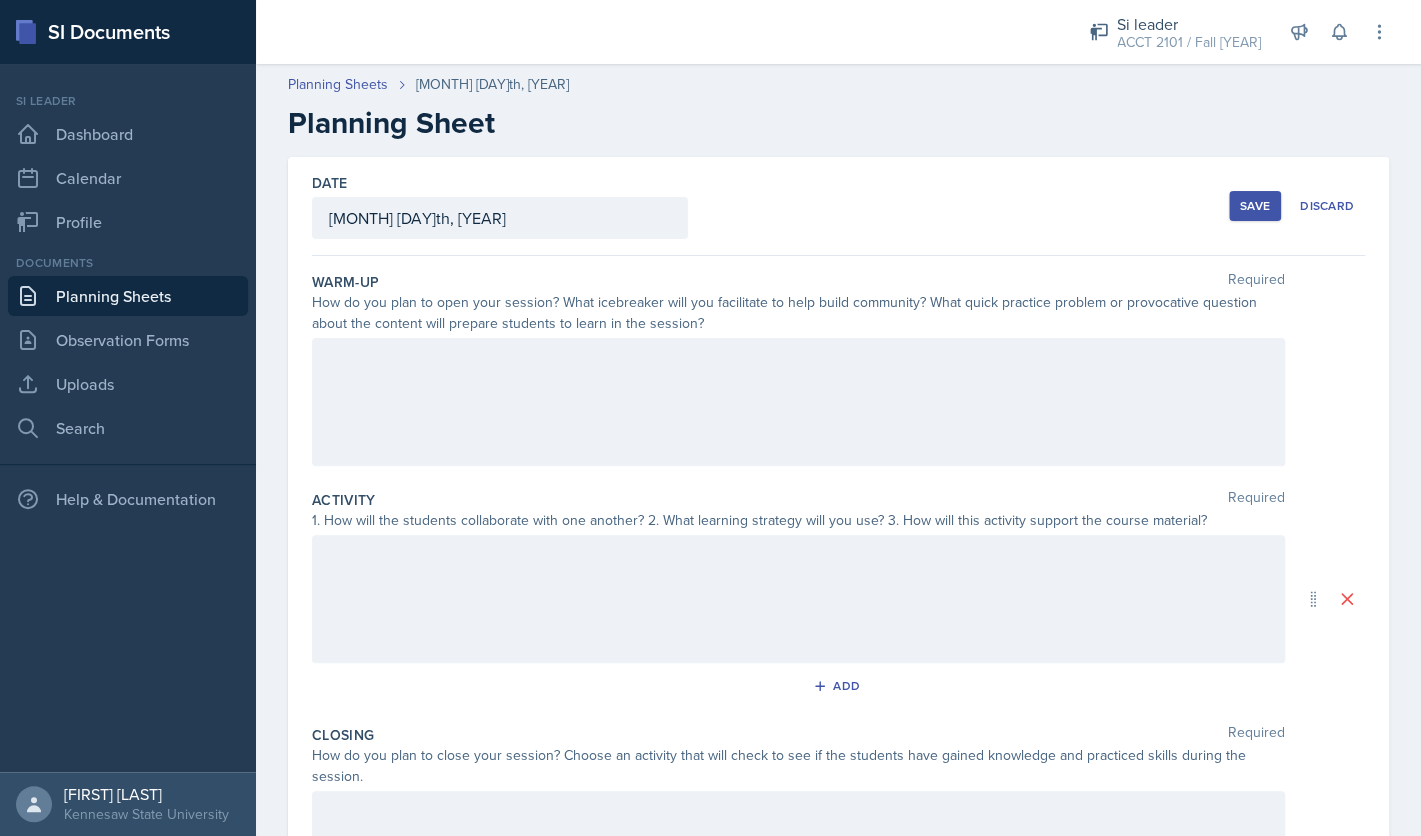 click at bounding box center [798, 402] 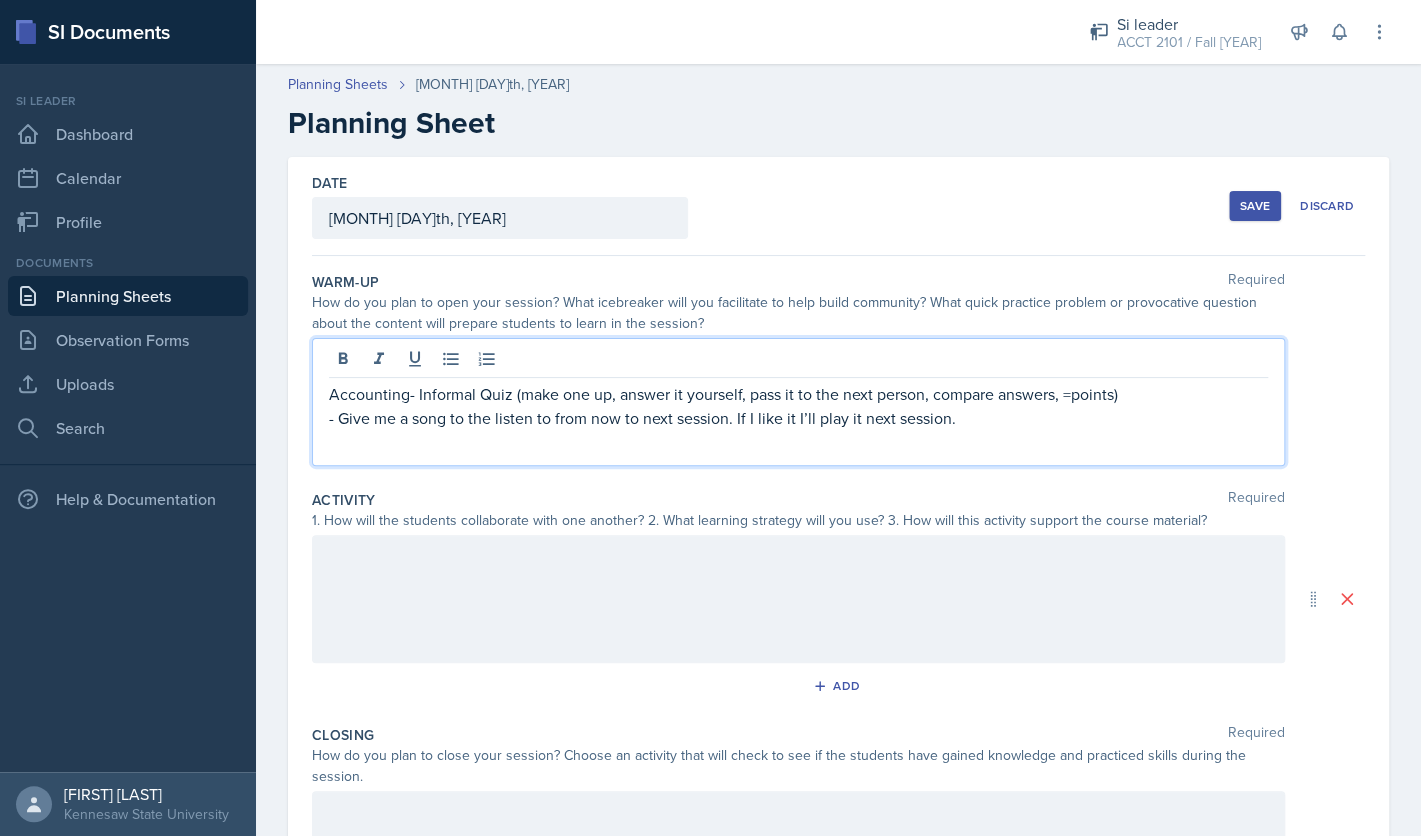 click at bounding box center (798, 599) 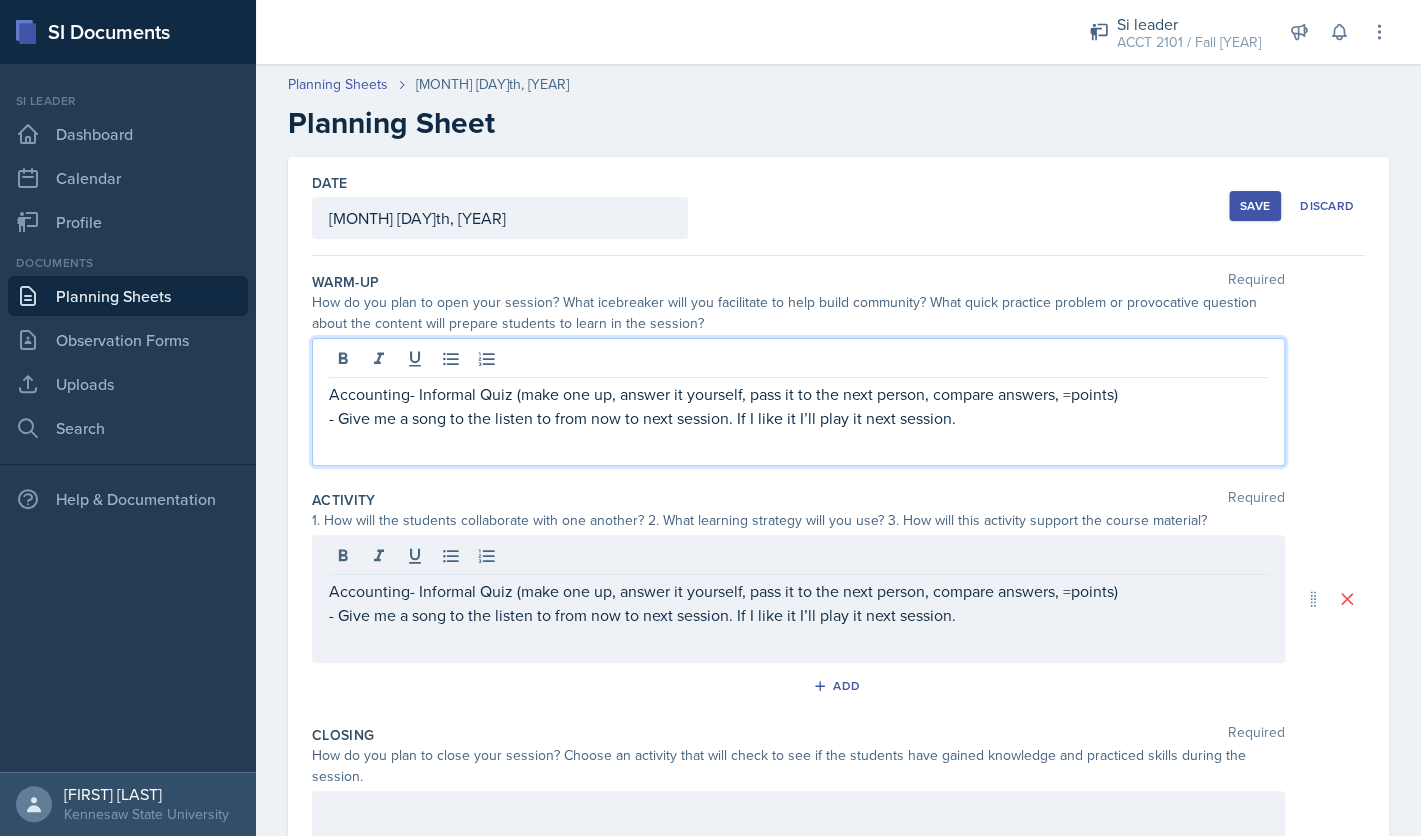 click on "Accounting- Informal Quiz (make one up, answer it yourself, pass it to the next person, compare answers, =points) - Give me a song to the listen to from now to next session. If I like it I’ll play it next session." at bounding box center [798, 418] 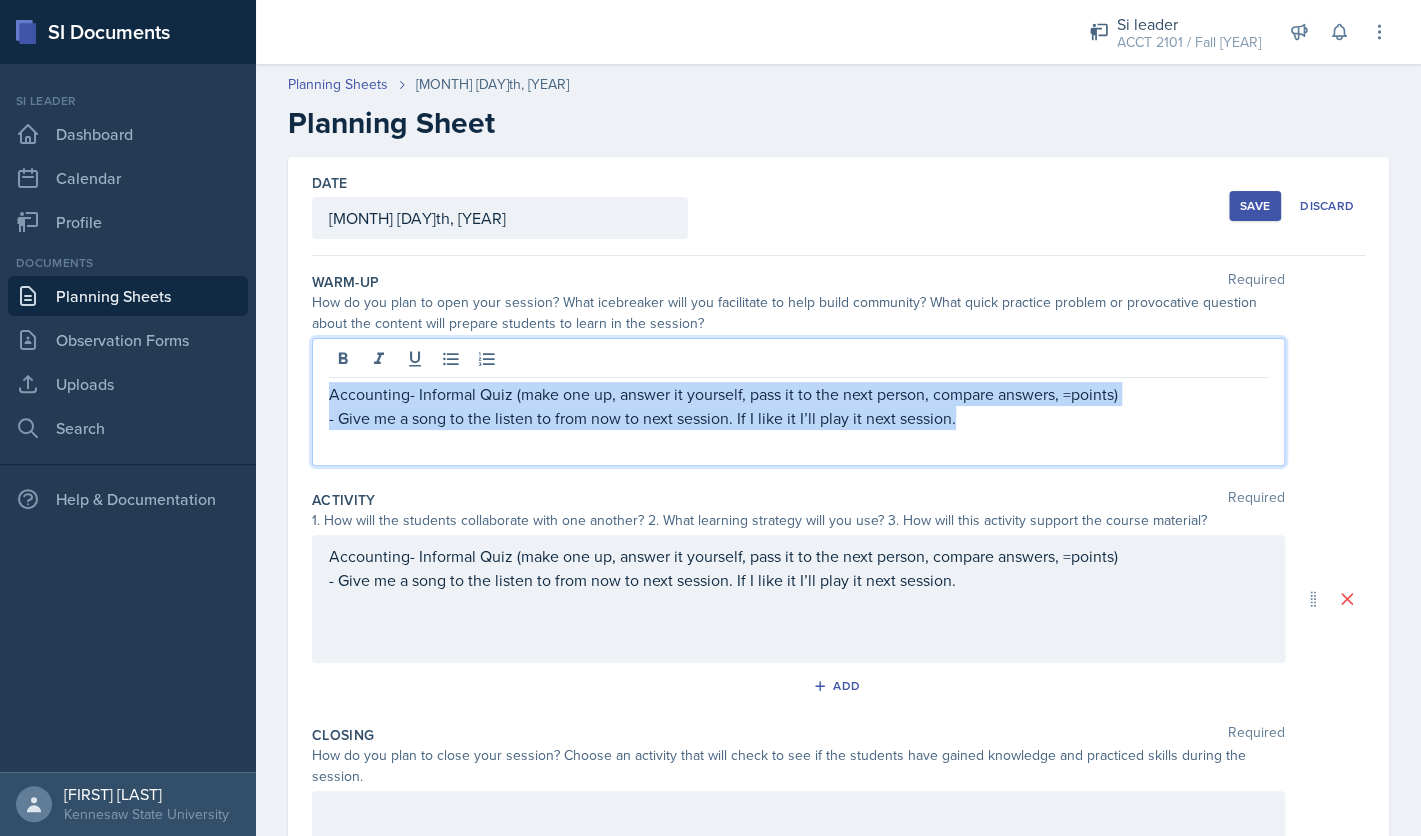 drag, startPoint x: 984, startPoint y: 419, endPoint x: 290, endPoint y: 388, distance: 694.692 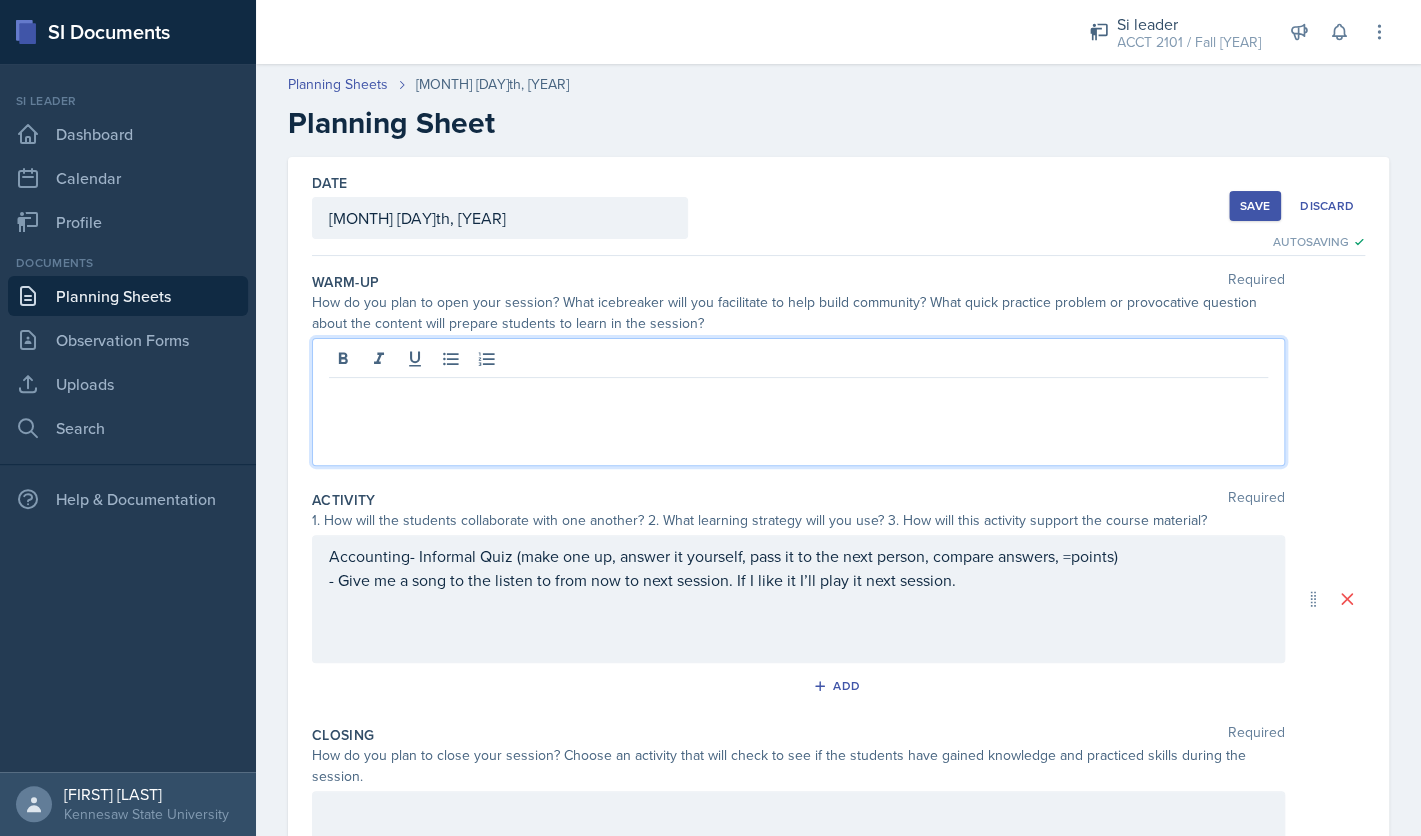 click on "Save" at bounding box center [1255, 206] 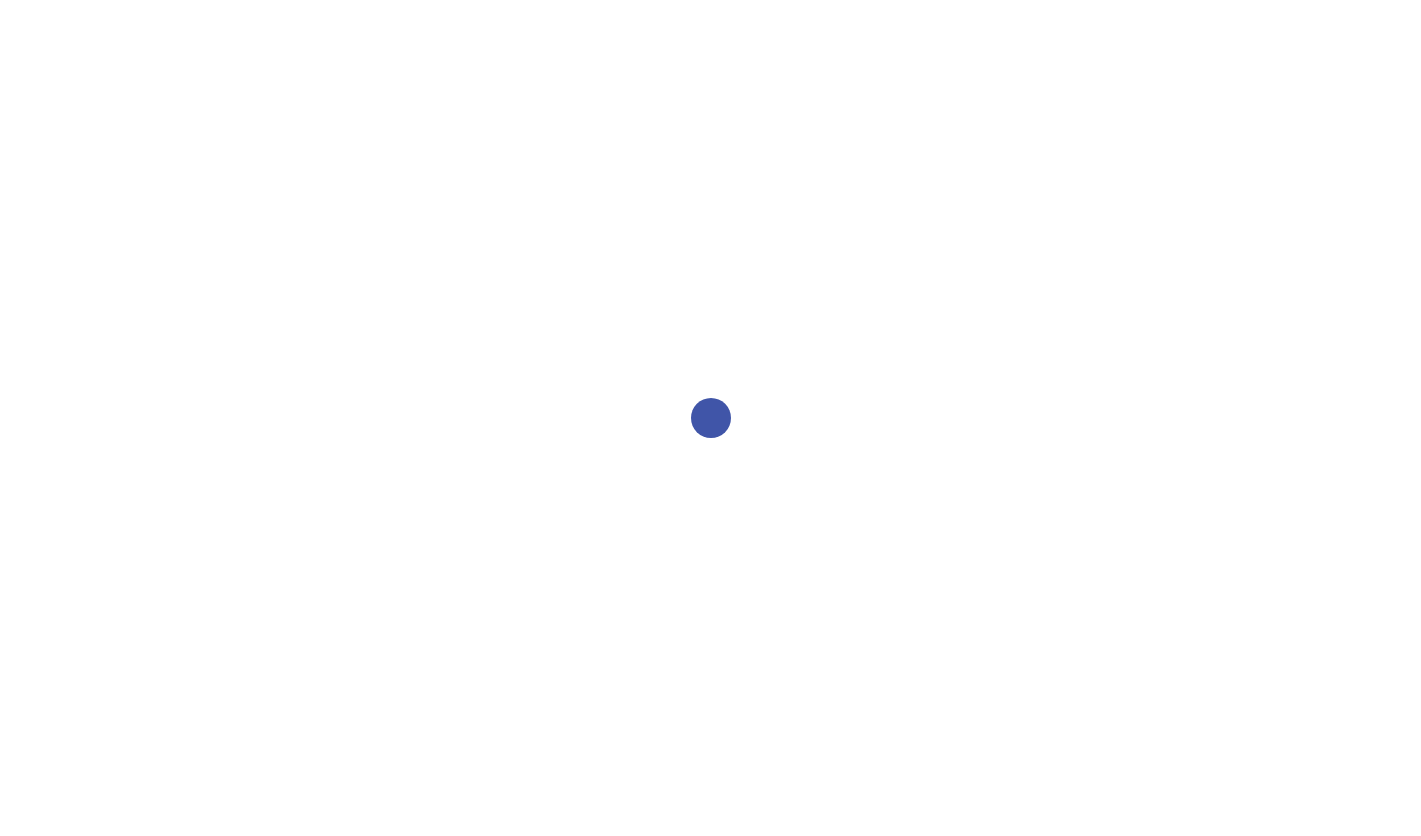 scroll, scrollTop: 0, scrollLeft: 0, axis: both 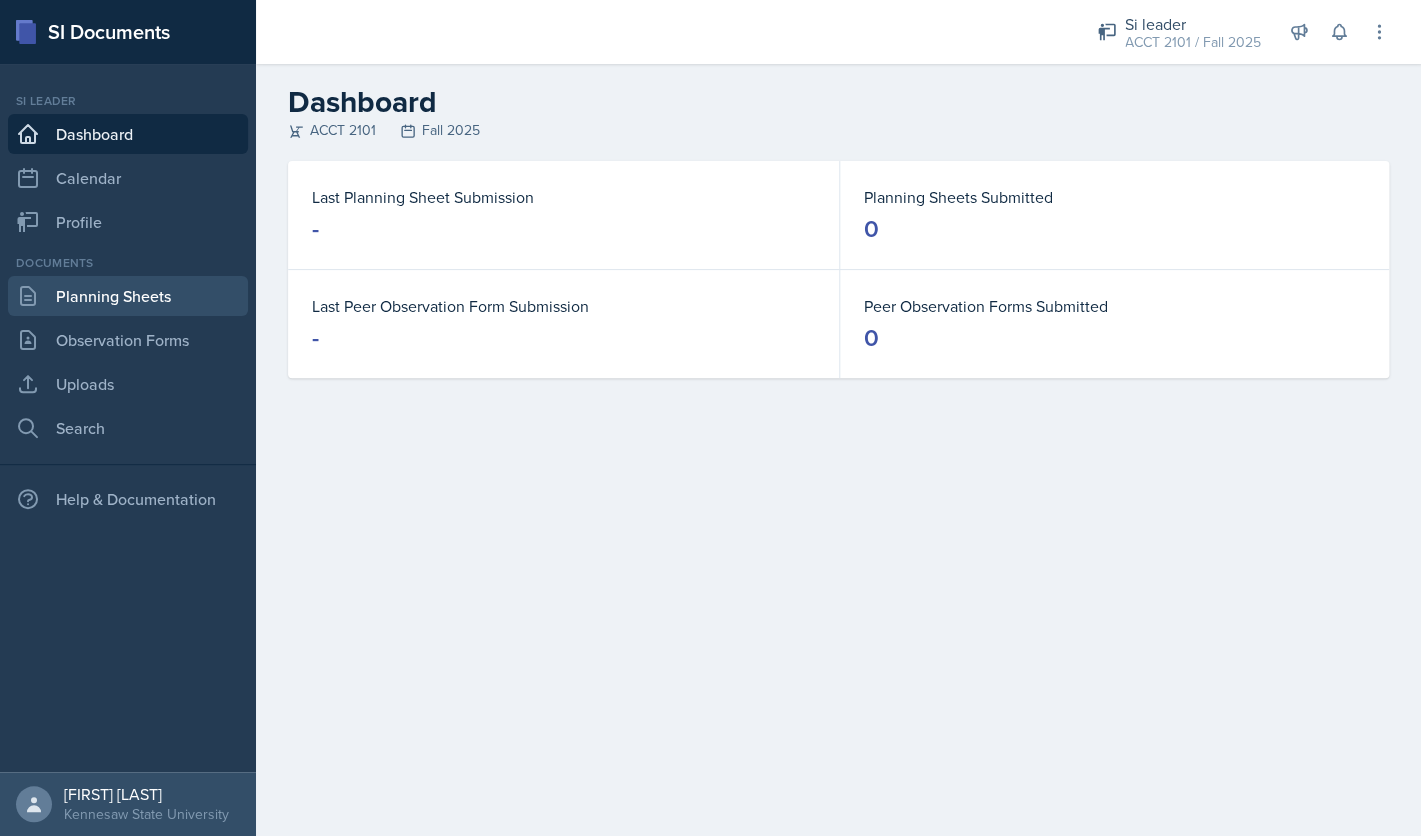click on "Planning Sheets" at bounding box center (128, 296) 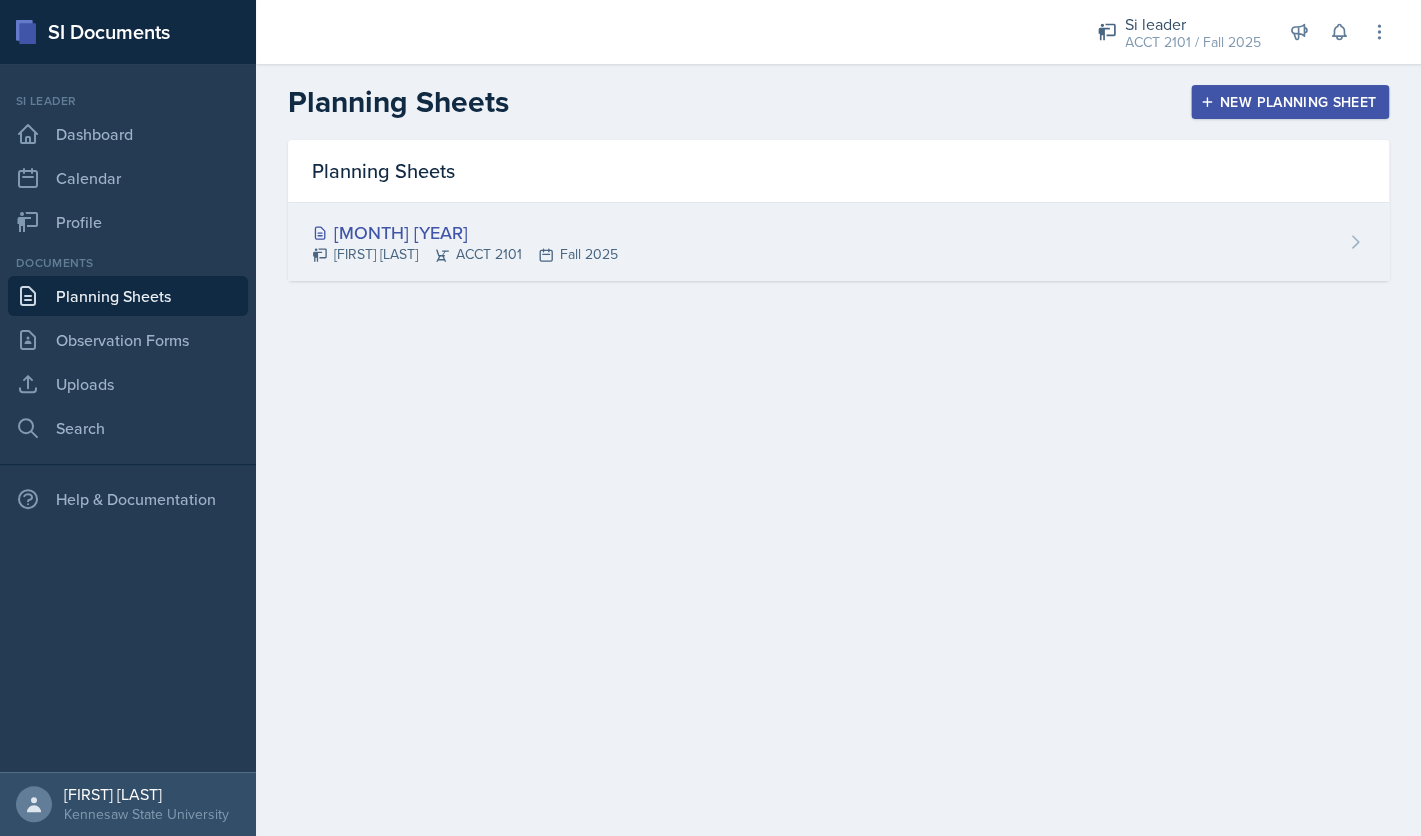 click on "[MONTH] [DAY]th, [YEAR]" at bounding box center (465, 232) 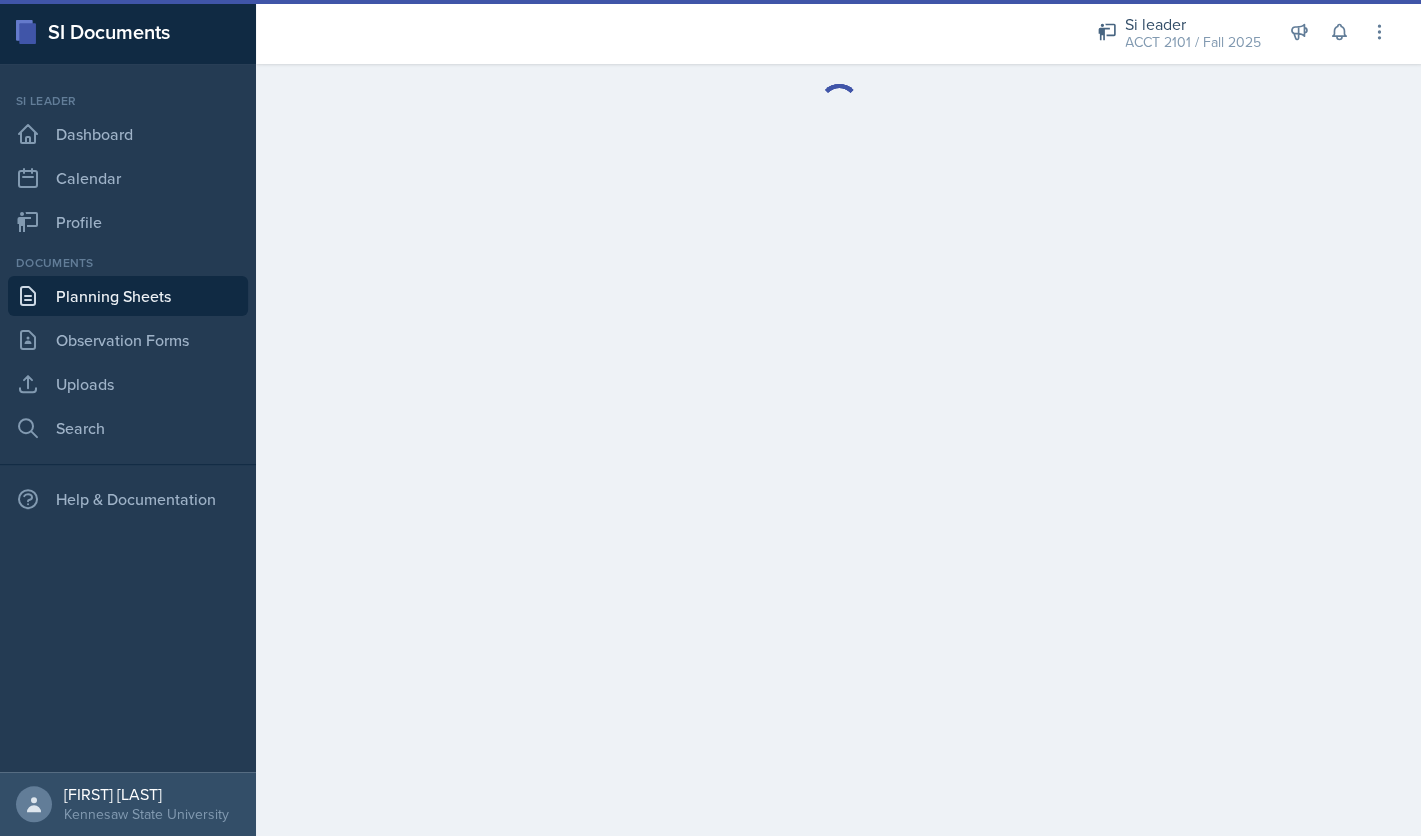 click at bounding box center (838, 450) 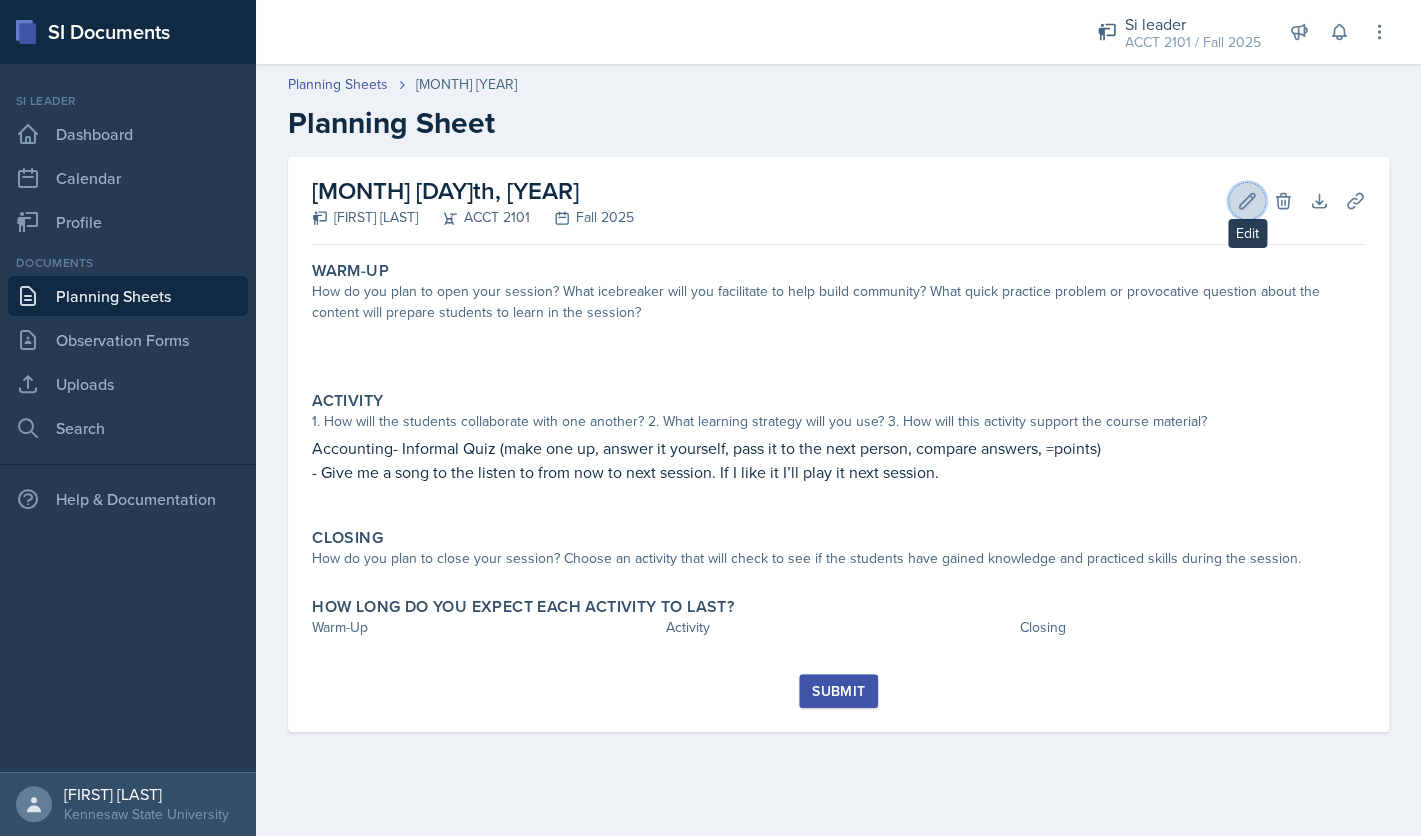 click 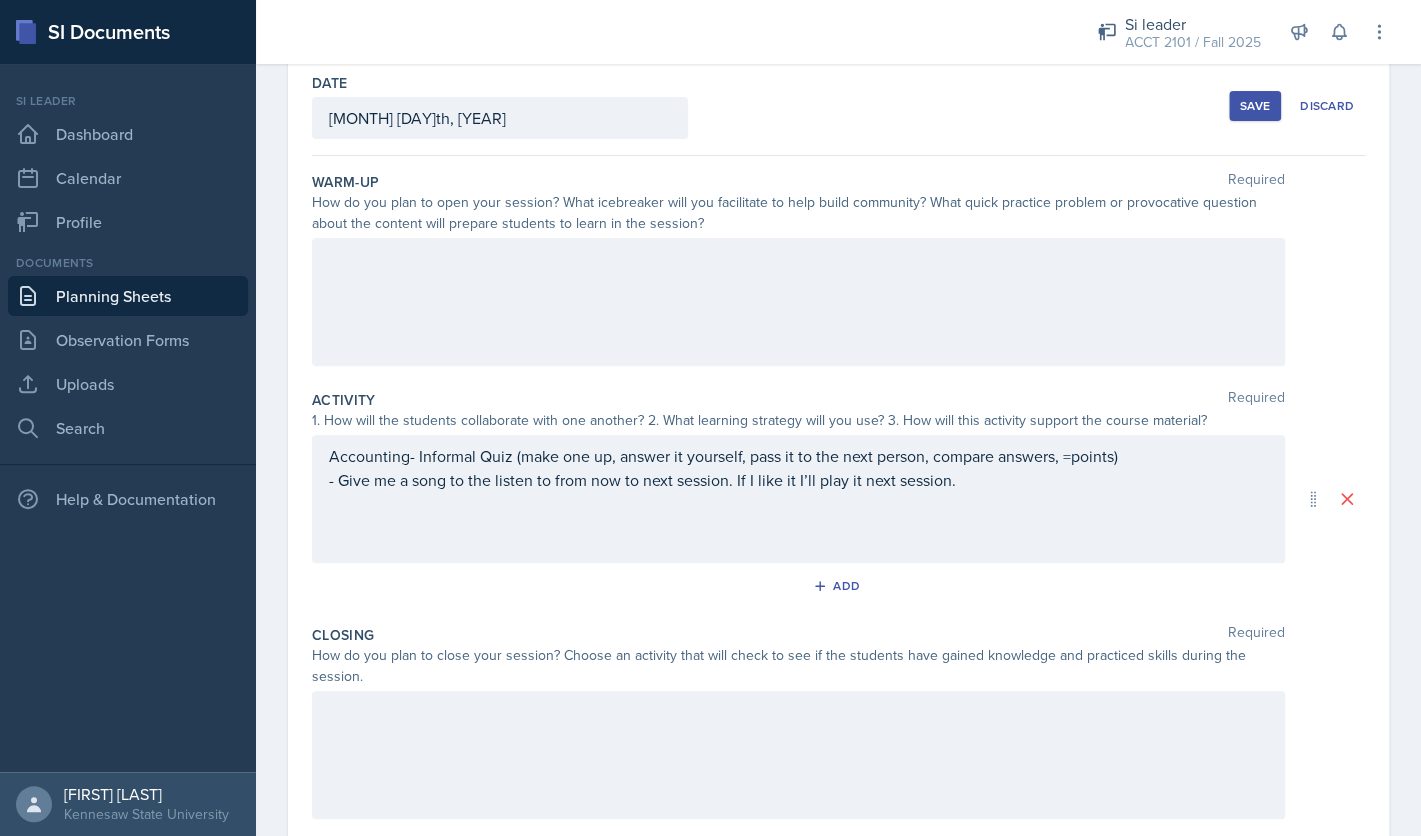 scroll, scrollTop: 274, scrollLeft: 0, axis: vertical 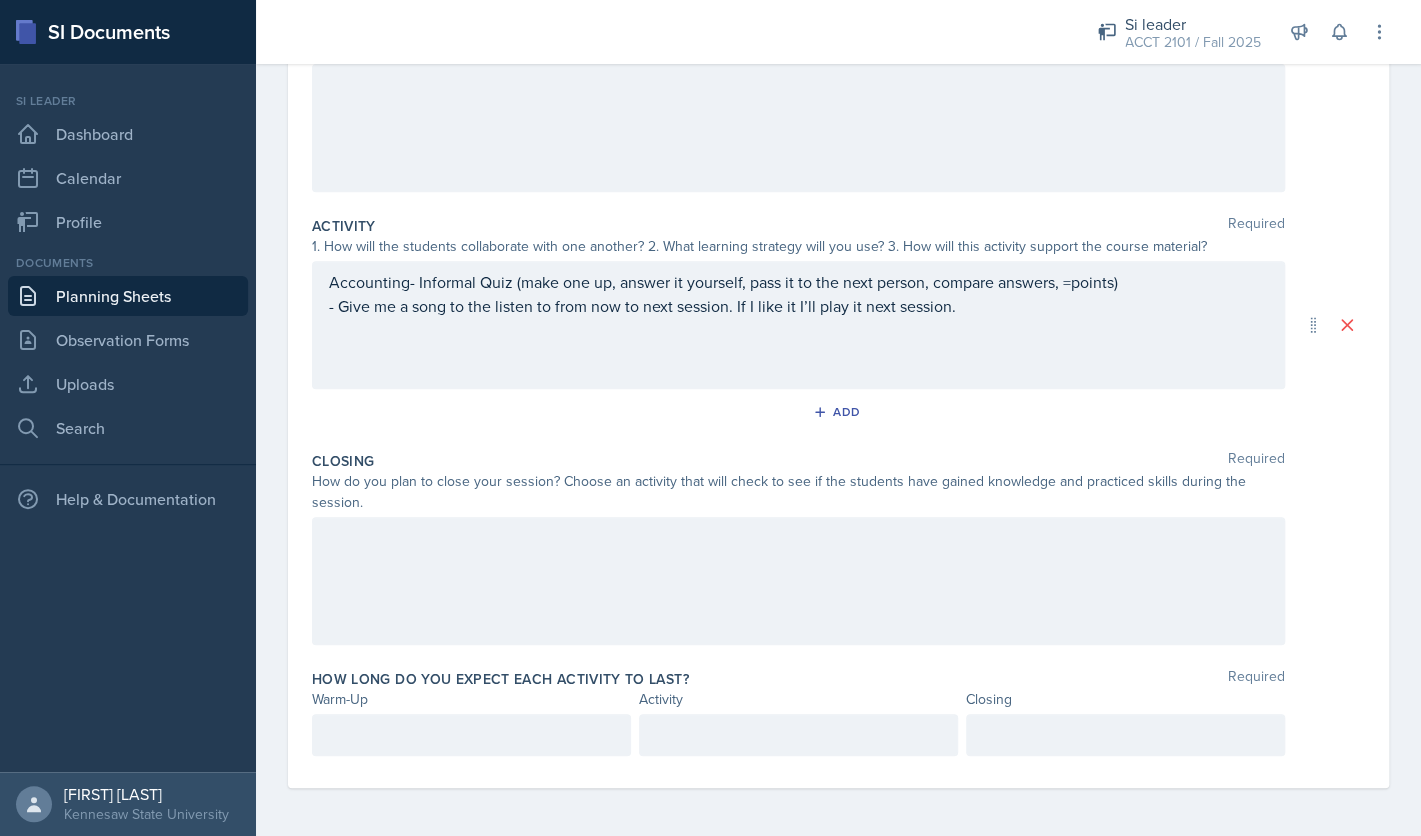 click at bounding box center [798, 581] 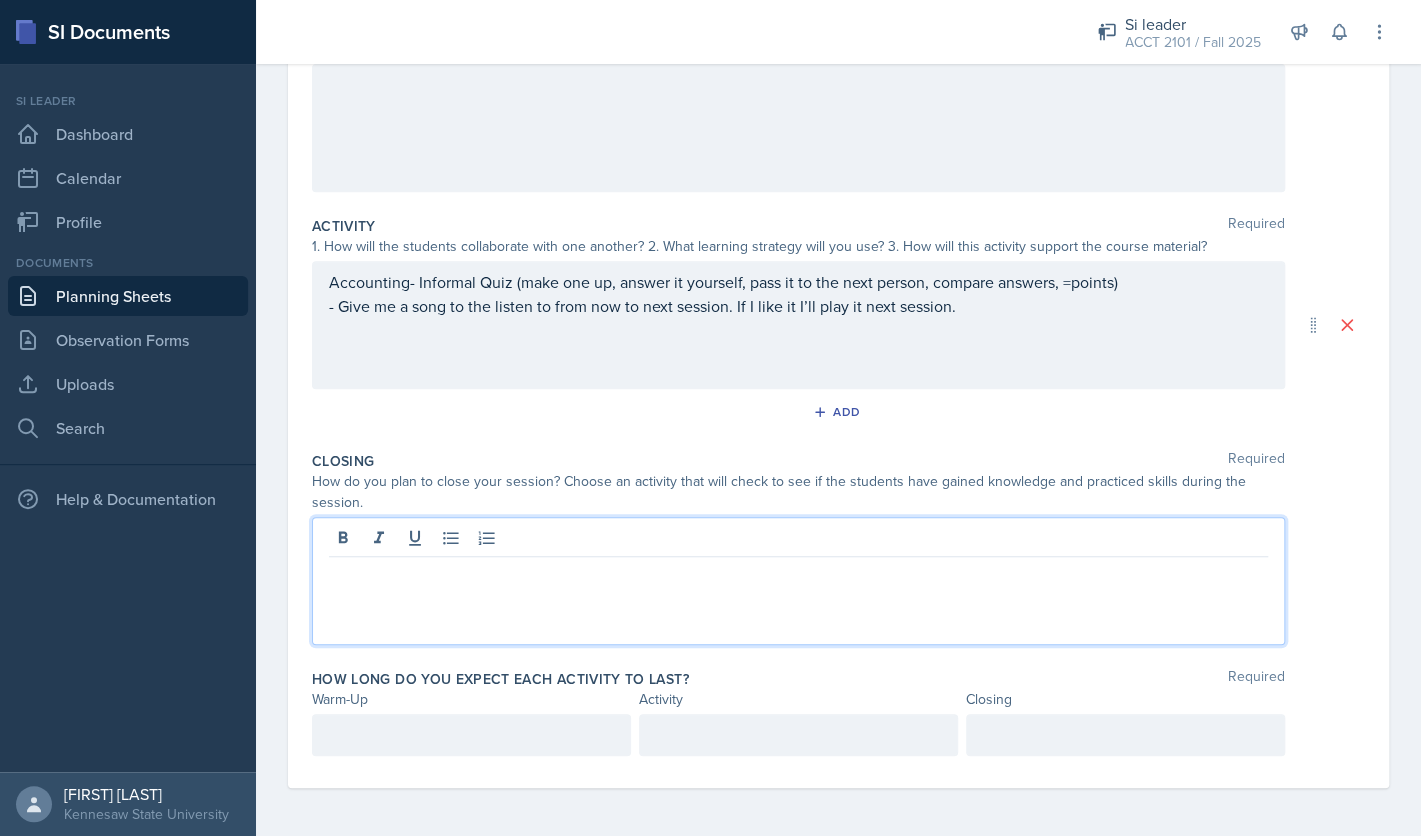 paste 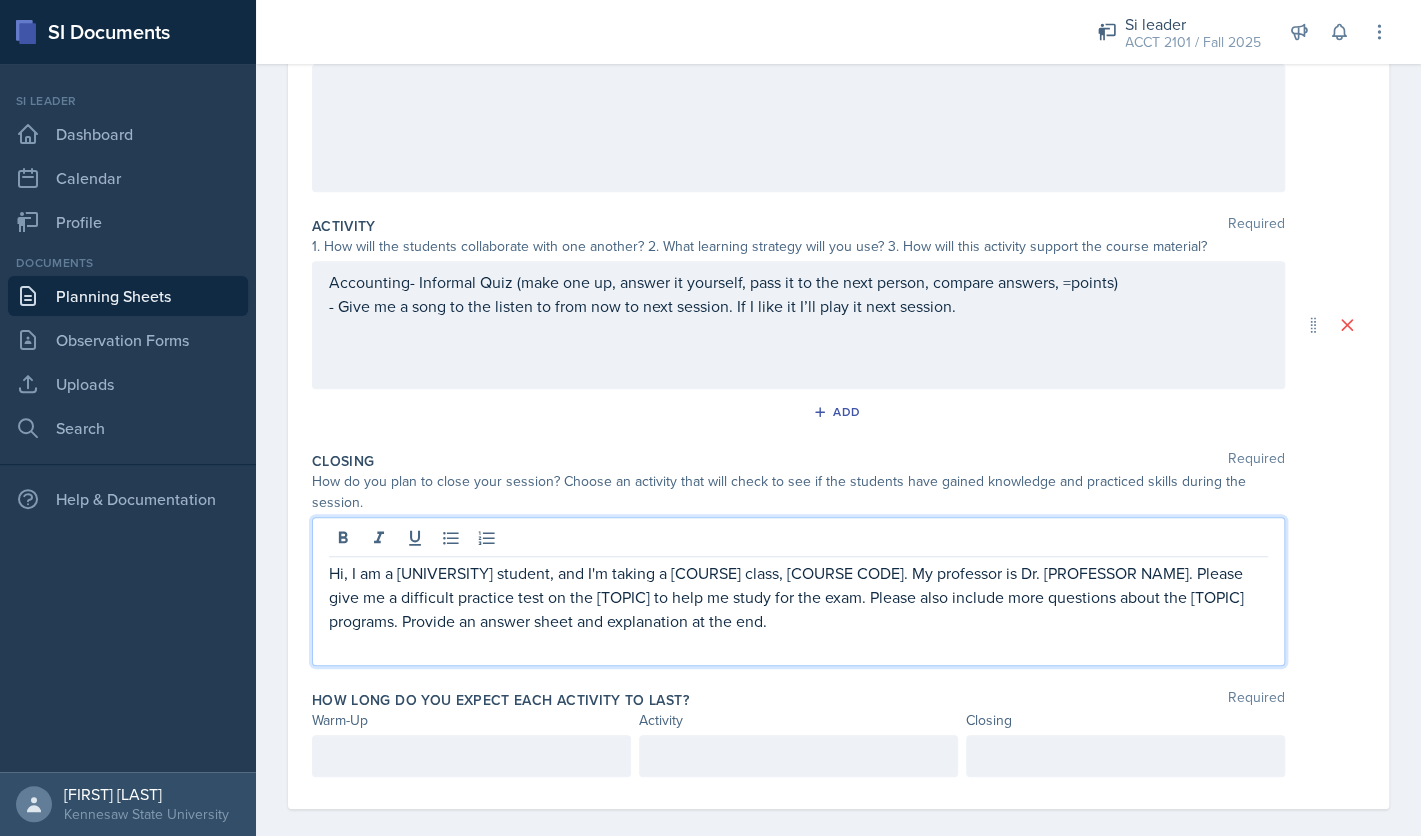 type 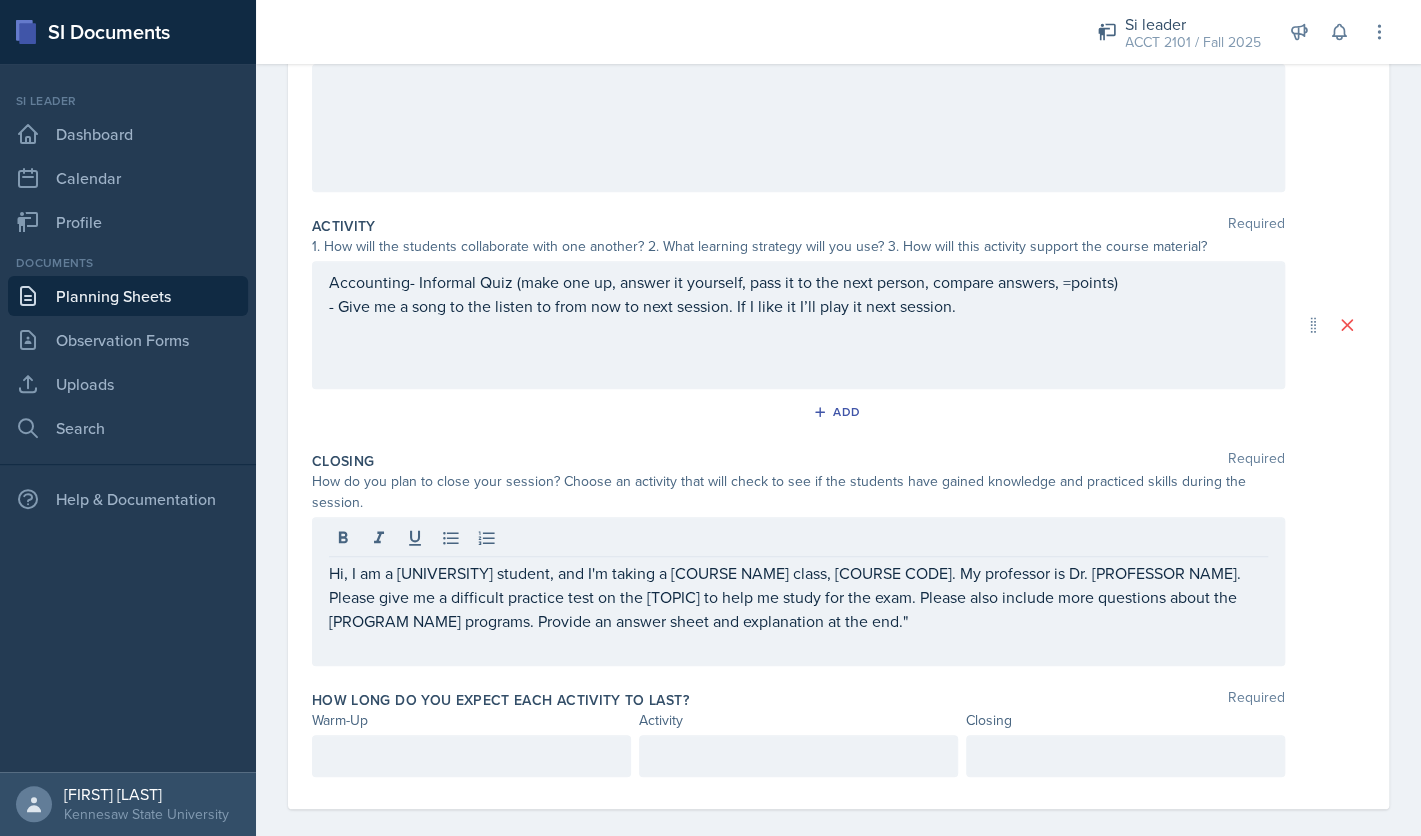 click on "Hi, I am a Kennesaw State University student, and I'm taking a US History class, HIST 2112. My professor is Dr. Irene-Way. Please give me a difficult practice test on the Great Depression to help me study for the exam. Please also include more questions about the New Deal programs. Provide an answer sheet and explanation at the end."" at bounding box center [798, 591] 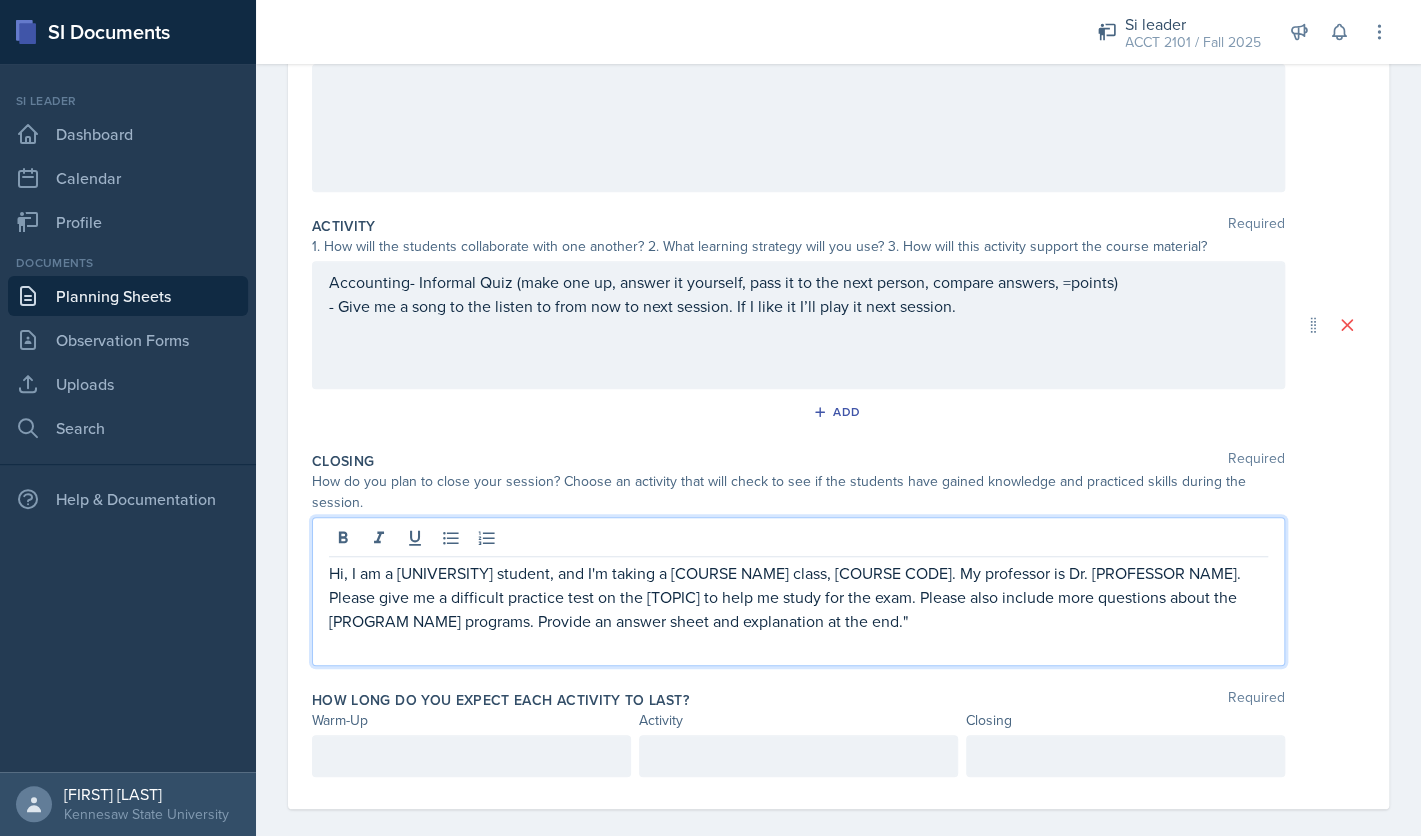 click on "Hi, I am a Kennesaw State University student, and I'm taking a US History class, HIST 2112. My professor is Dr. Irene-Way. Please give me a difficult practice test on the Great Depression to help me study for the exam. Please also include more questions about the New Deal programs. Provide an answer sheet and explanation at the end."" at bounding box center [798, 597] 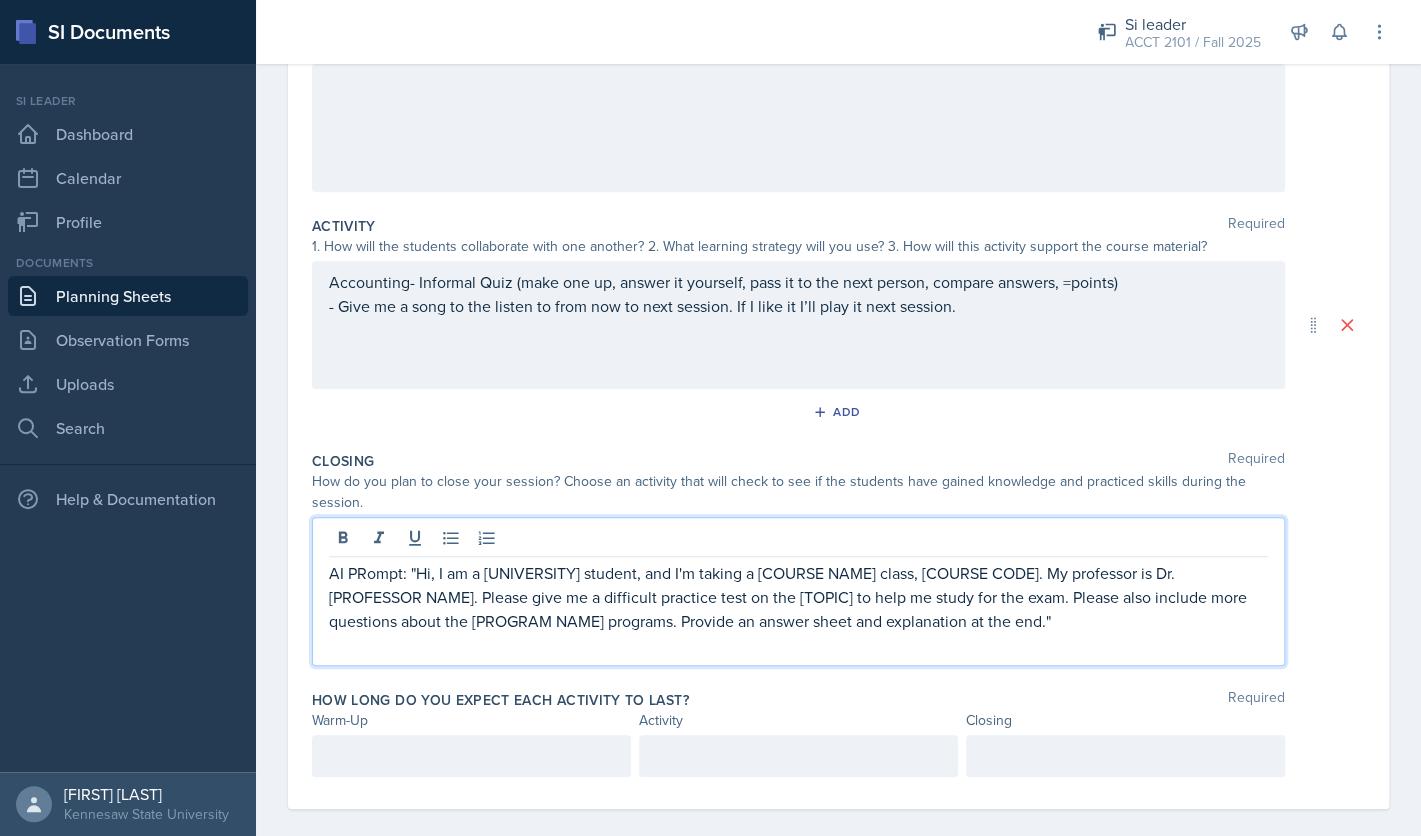 click on "AI PRompt: "Hi, I am a Kennesaw State University student, and I'm taking a US History class, HIST 2112. My professor is Dr. Irene-Way. Please give me a difficult practice test on the Great Depression to help me study for the exam. Please also include more questions about the New Deal programs. Provide an answer sheet and explanation at the end."" at bounding box center [798, 597] 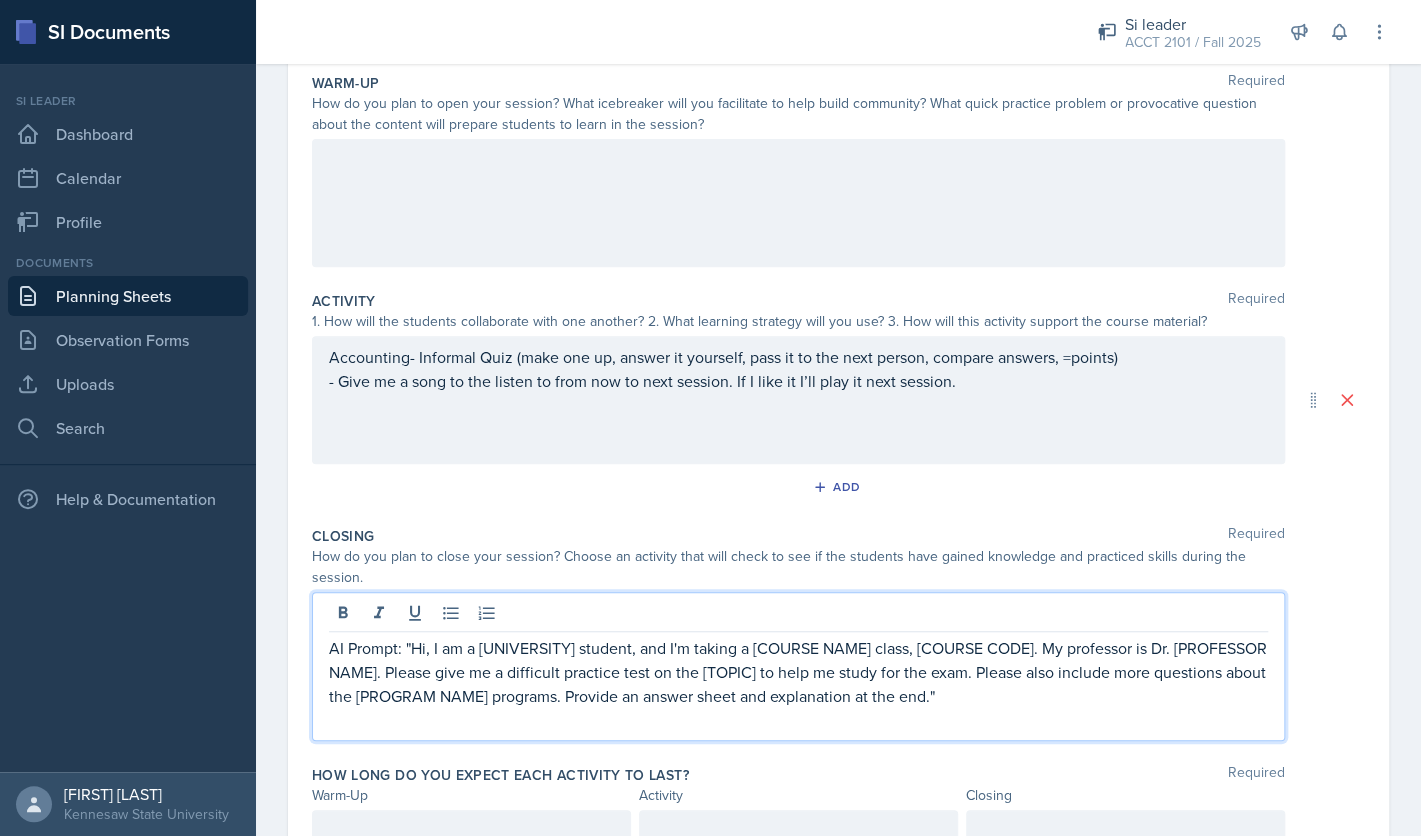 scroll, scrollTop: 0, scrollLeft: 0, axis: both 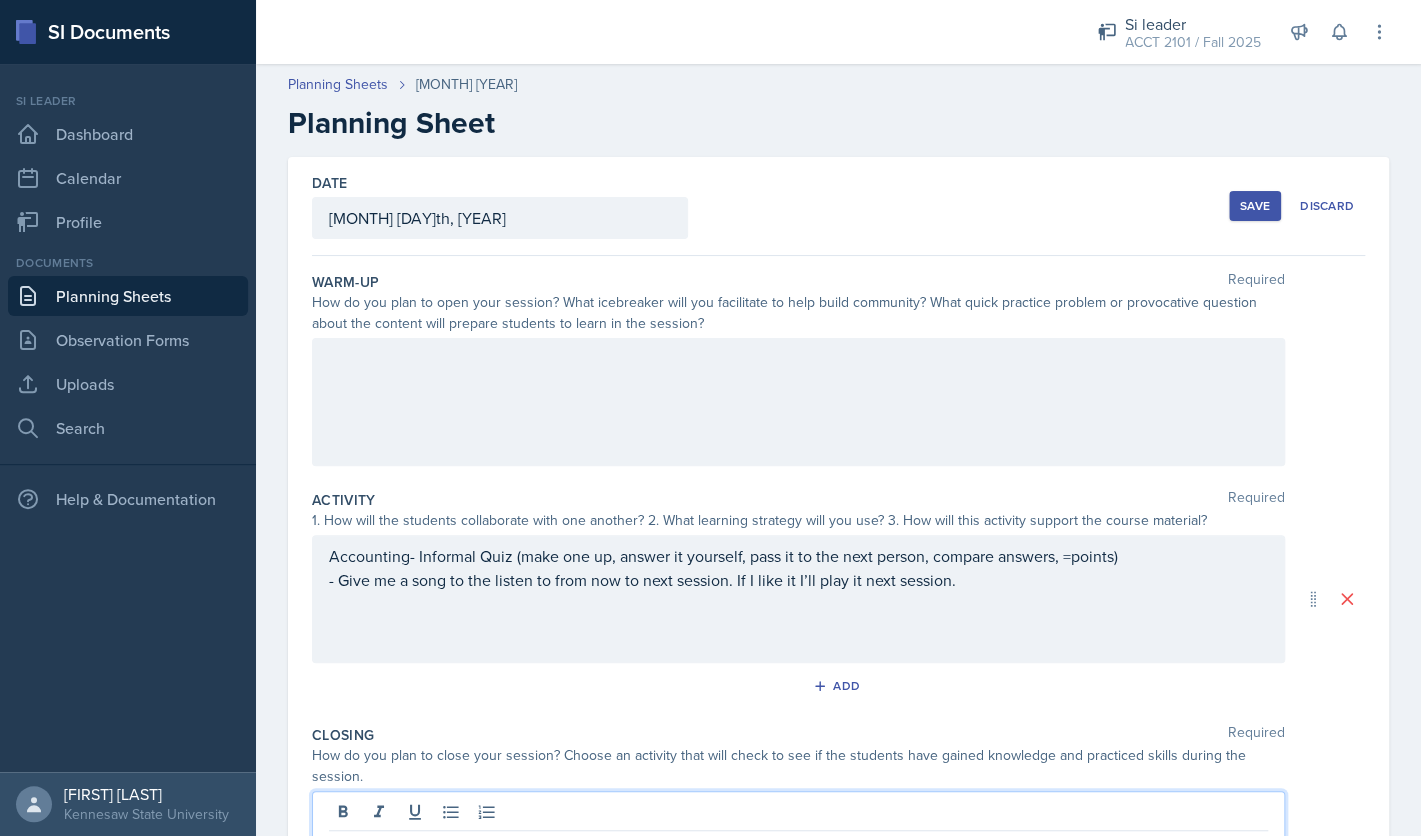 click on "Save" at bounding box center [1255, 206] 